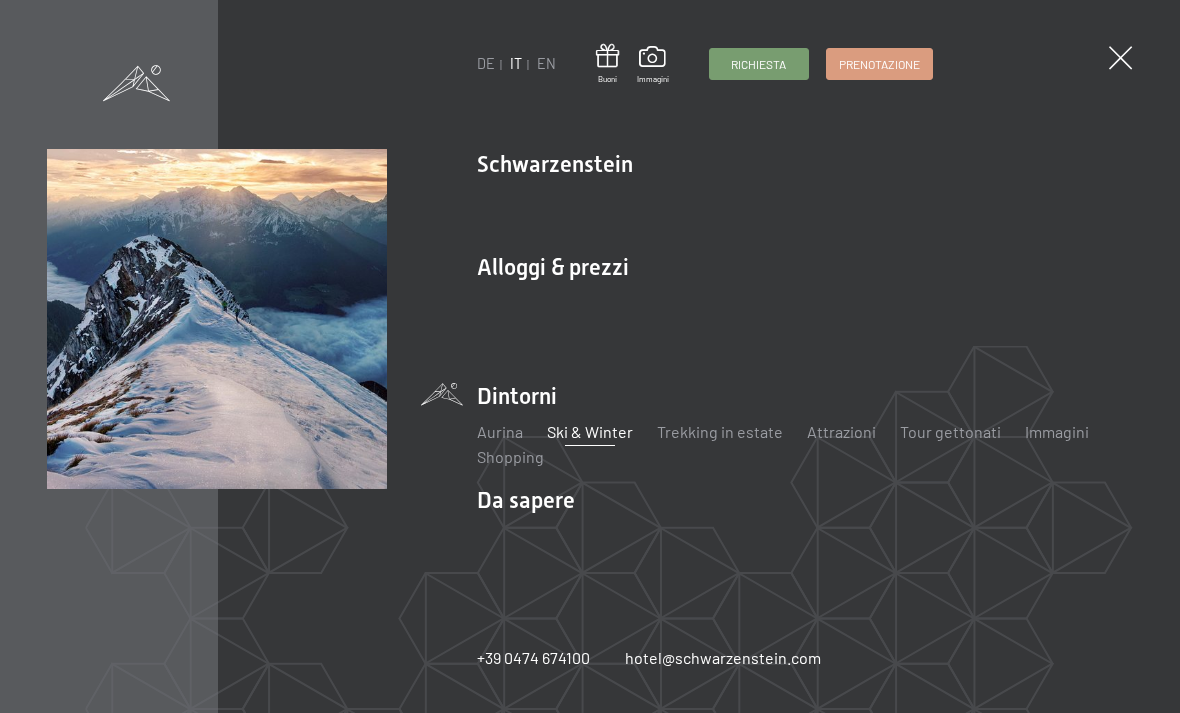 scroll, scrollTop: 0, scrollLeft: 0, axis: both 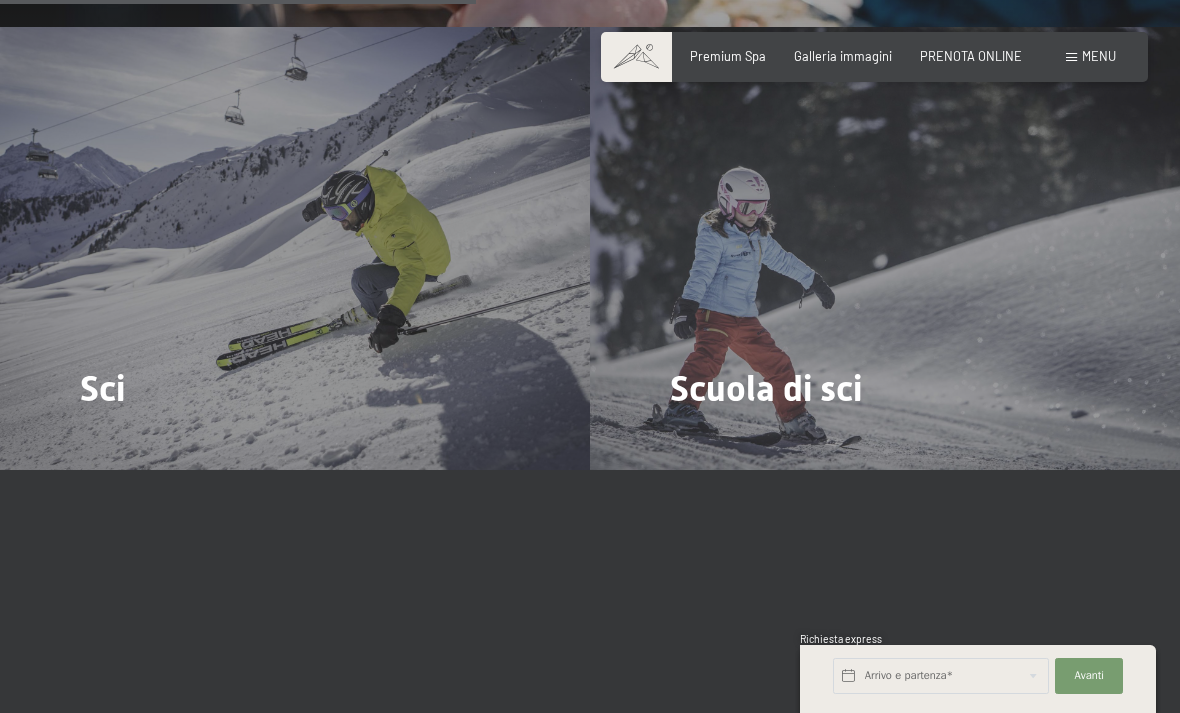 click on "Scuola di sci             Di più" at bounding box center (885, 248) 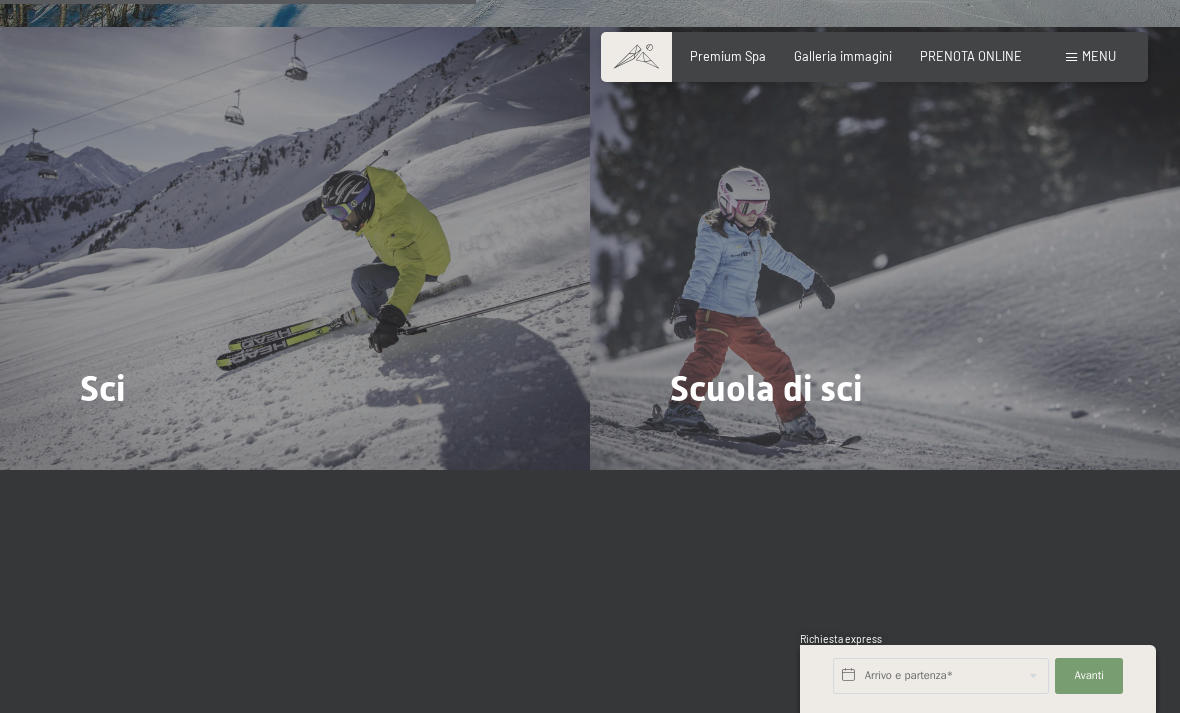 click at bounding box center [682, 444] 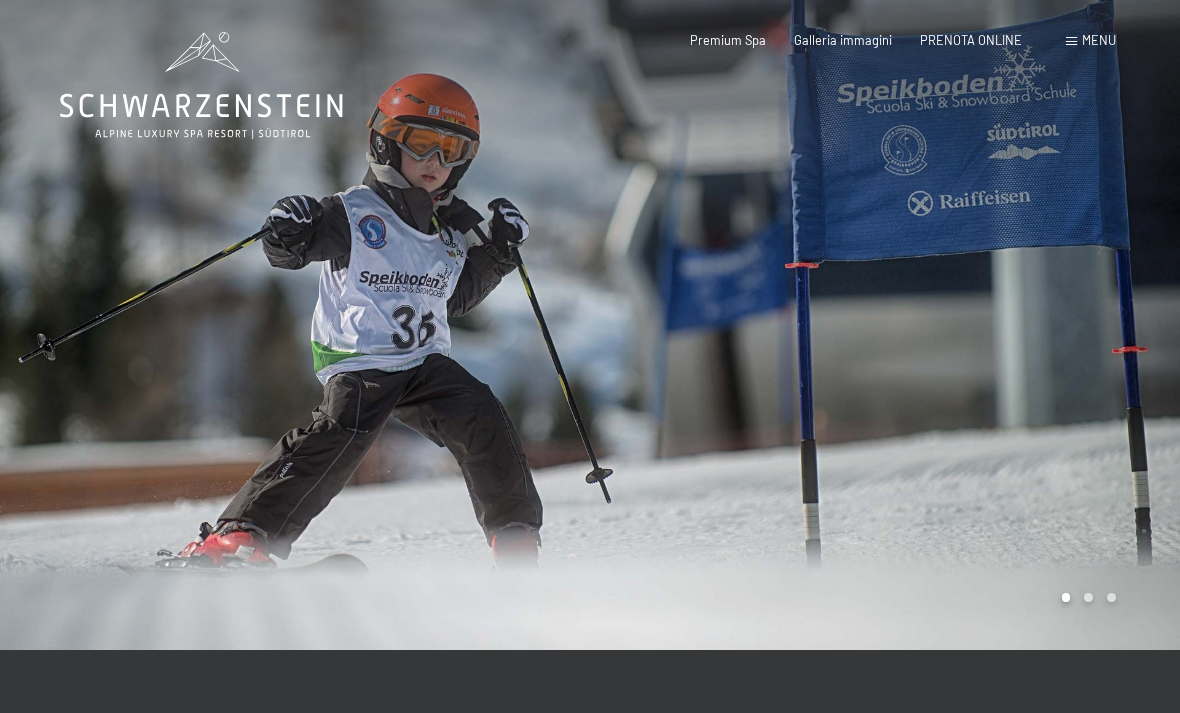 scroll, scrollTop: 0, scrollLeft: 0, axis: both 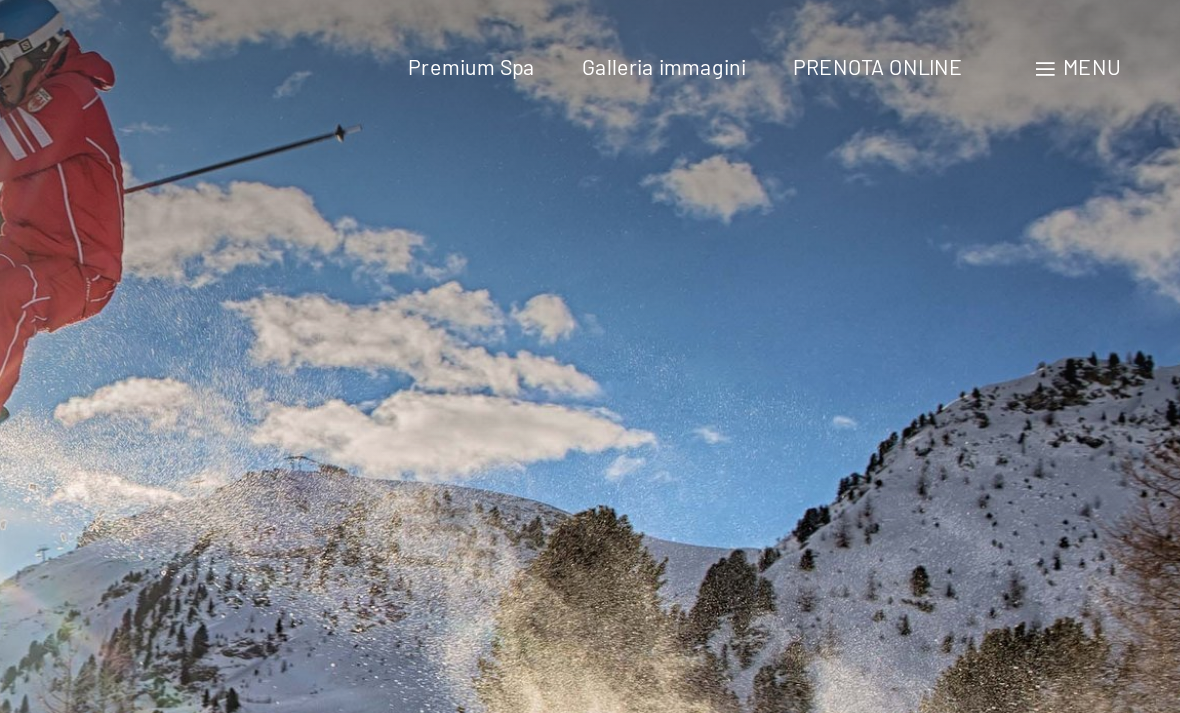 click on "Menu" at bounding box center [1099, 40] 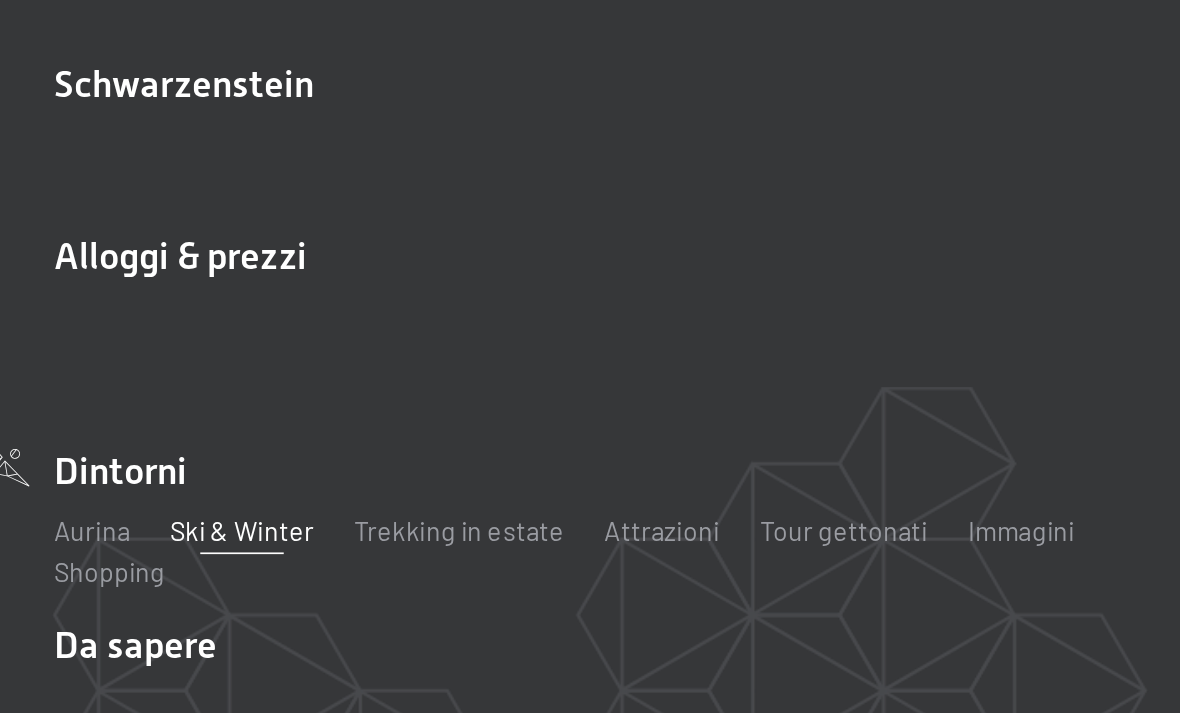 click on "Servizi inclusi" at bounding box center [525, 302] 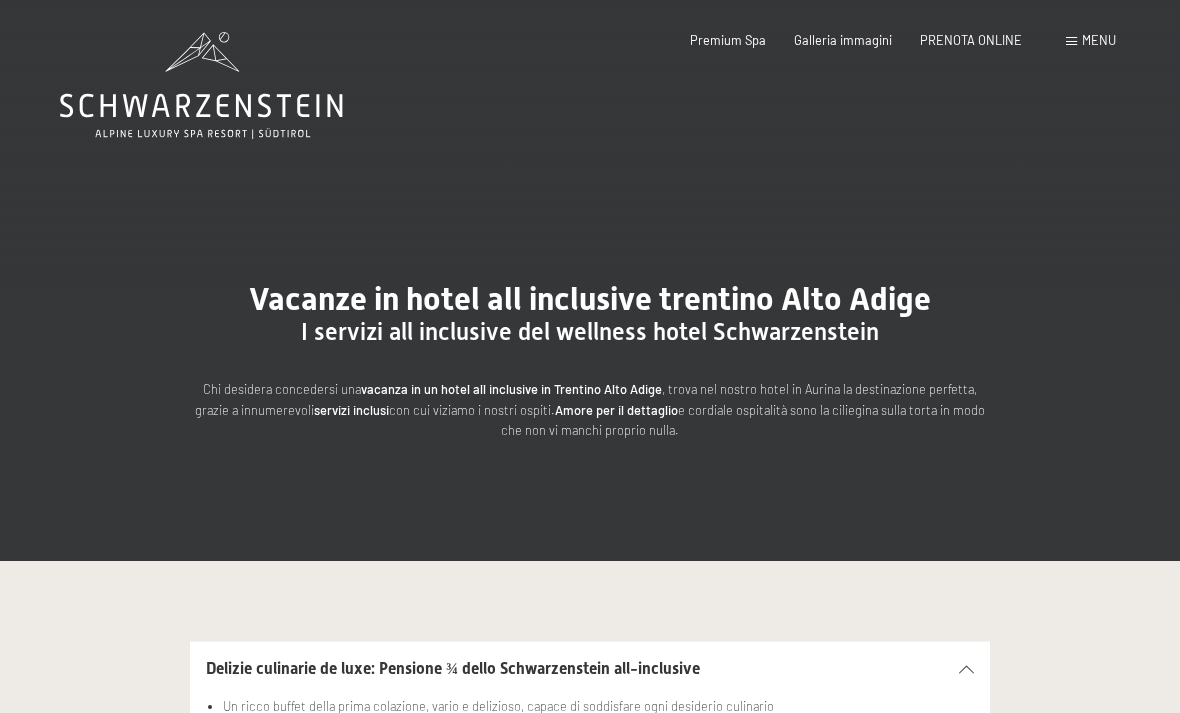 scroll, scrollTop: 0, scrollLeft: 0, axis: both 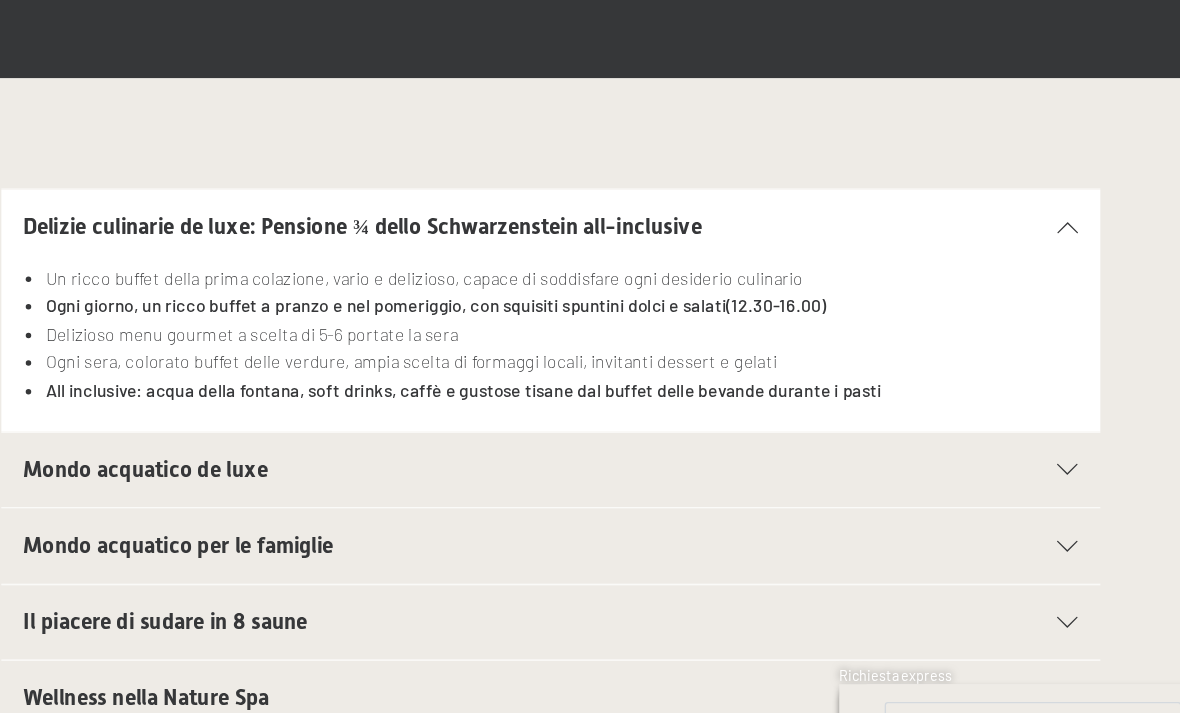 click on "Mondo acquatico per le famiglie" at bounding box center (590, 544) 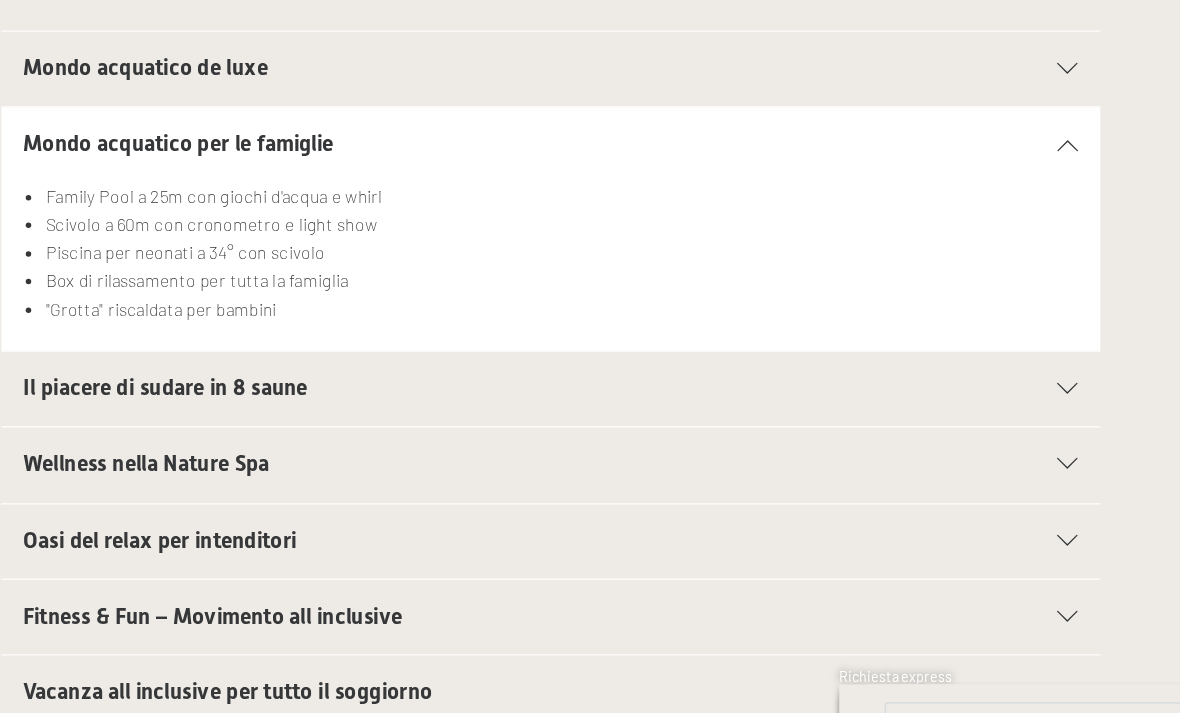 scroll, scrollTop: 532, scrollLeft: 0, axis: vertical 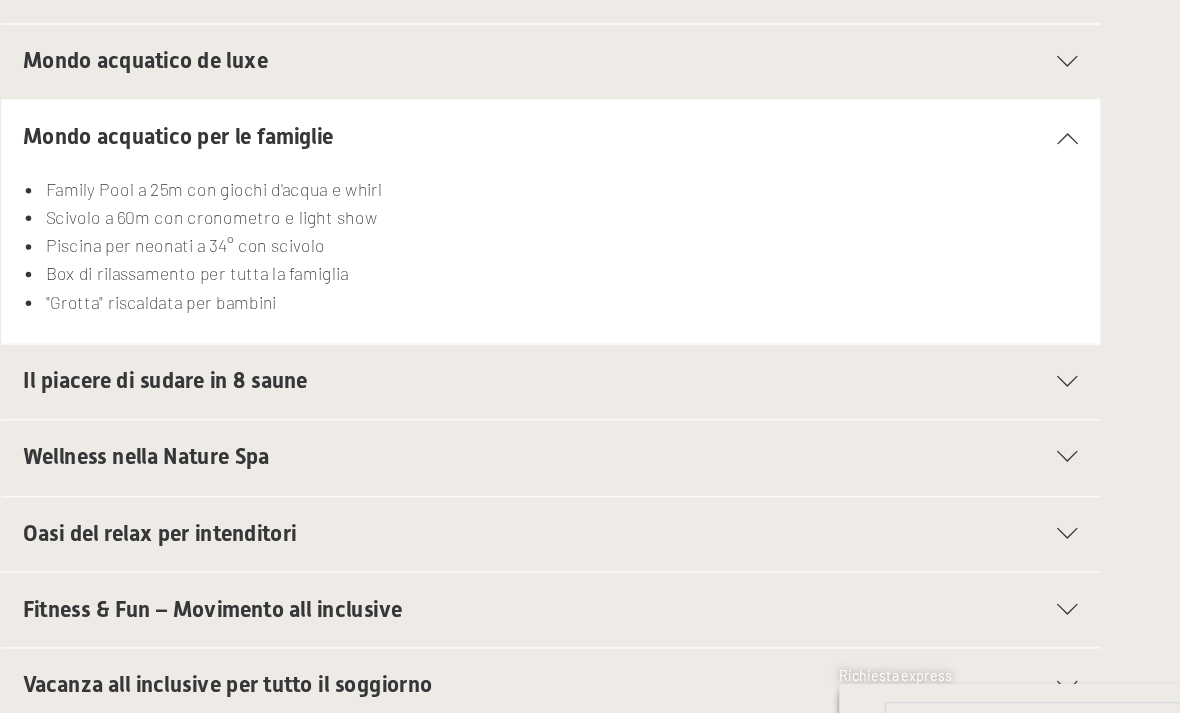 click at bounding box center [966, 591] 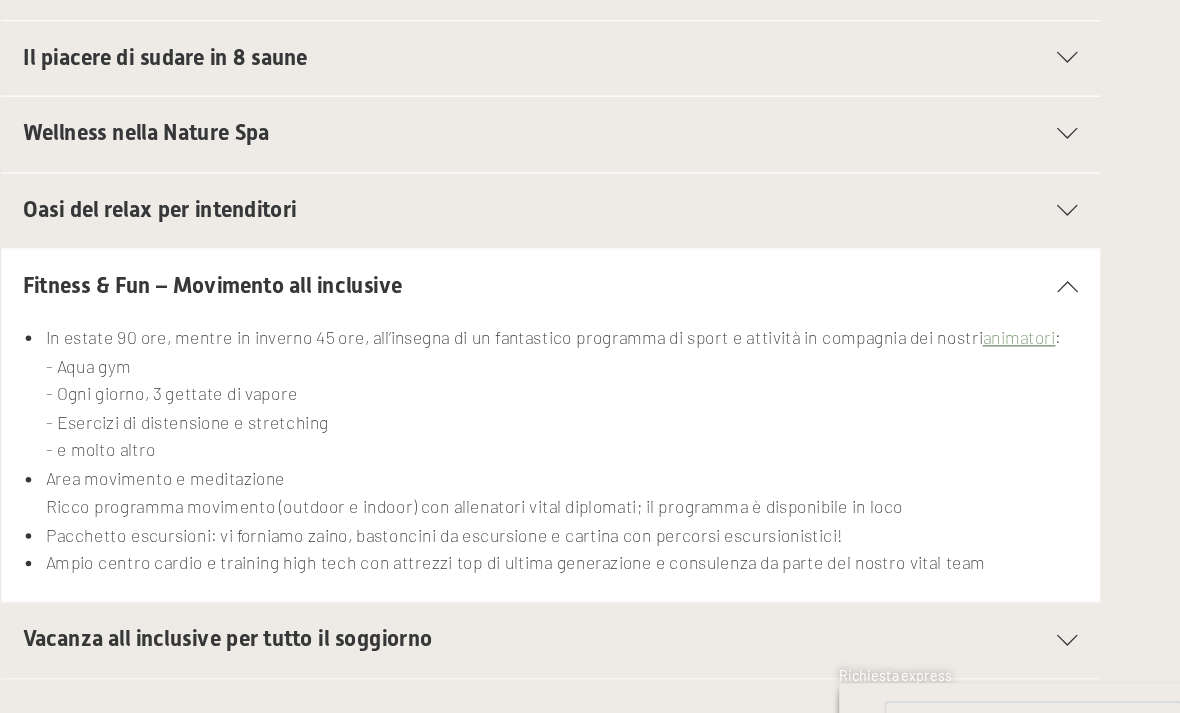 scroll, scrollTop: 647, scrollLeft: 0, axis: vertical 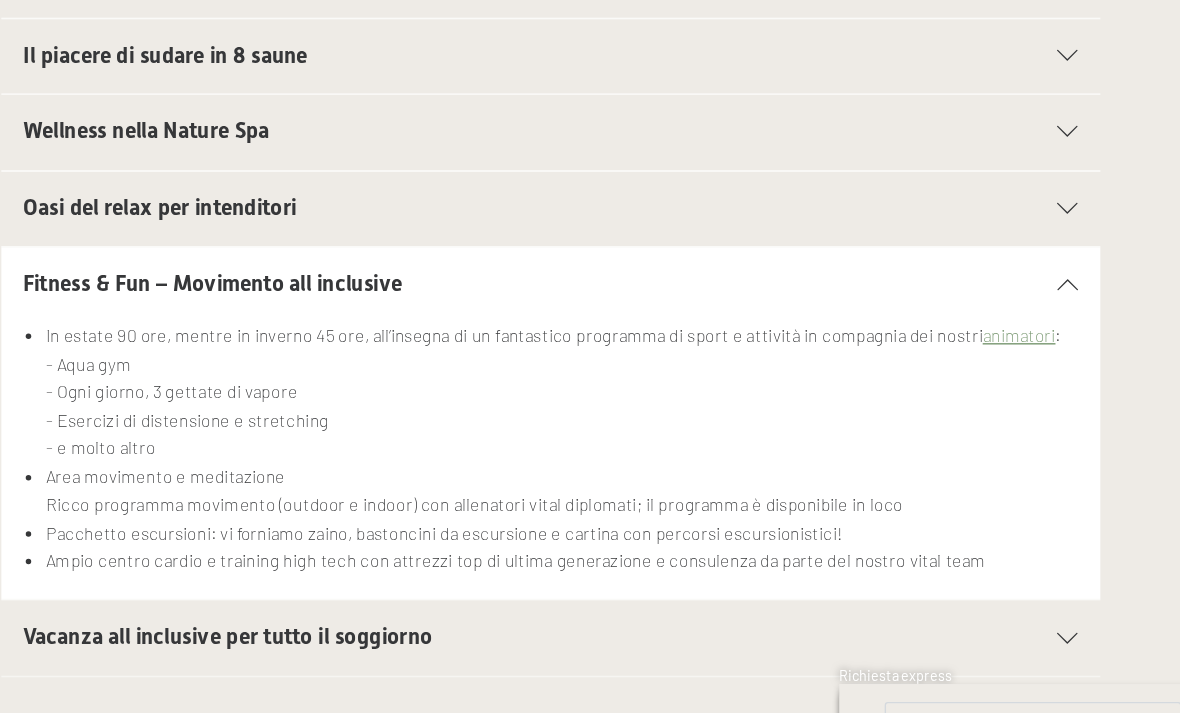 click at bounding box center [966, 354] 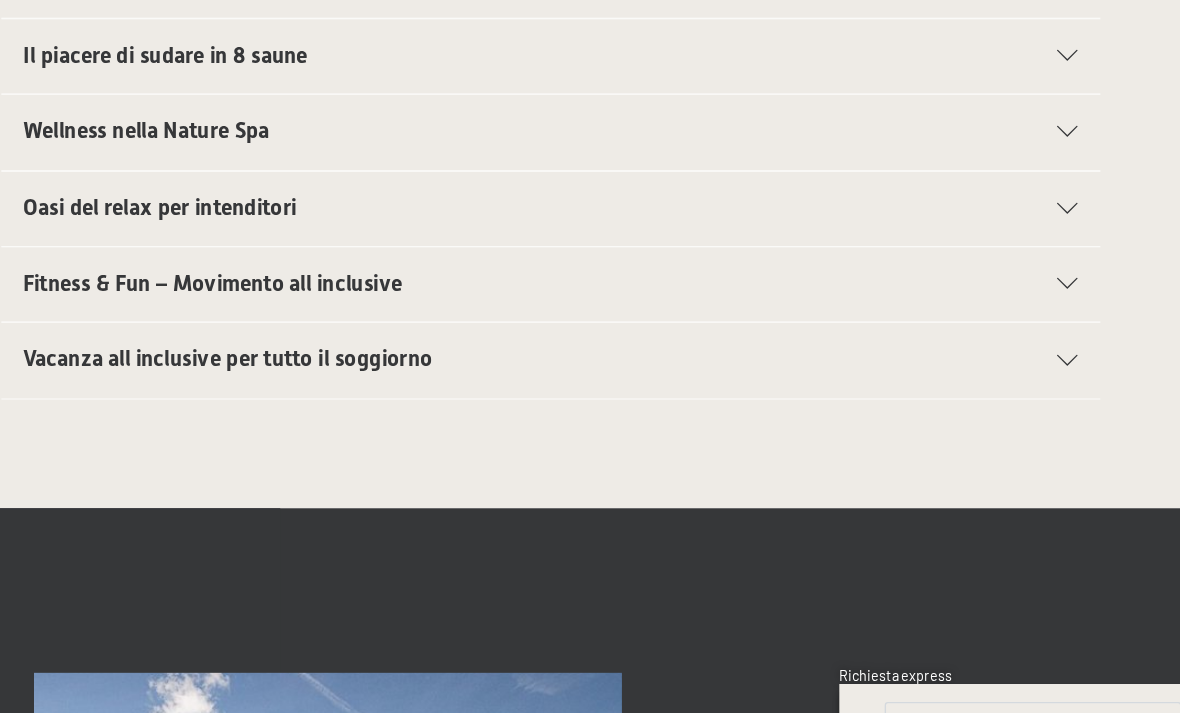 click at bounding box center [966, 410] 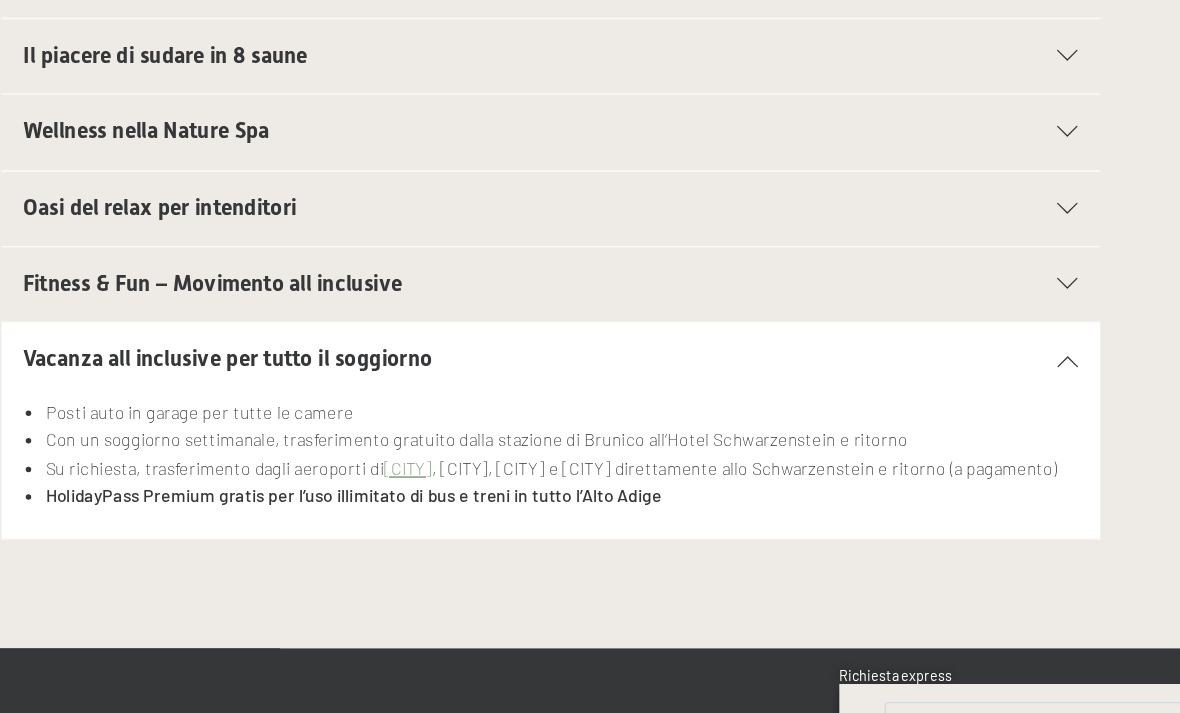 click at bounding box center (966, 410) 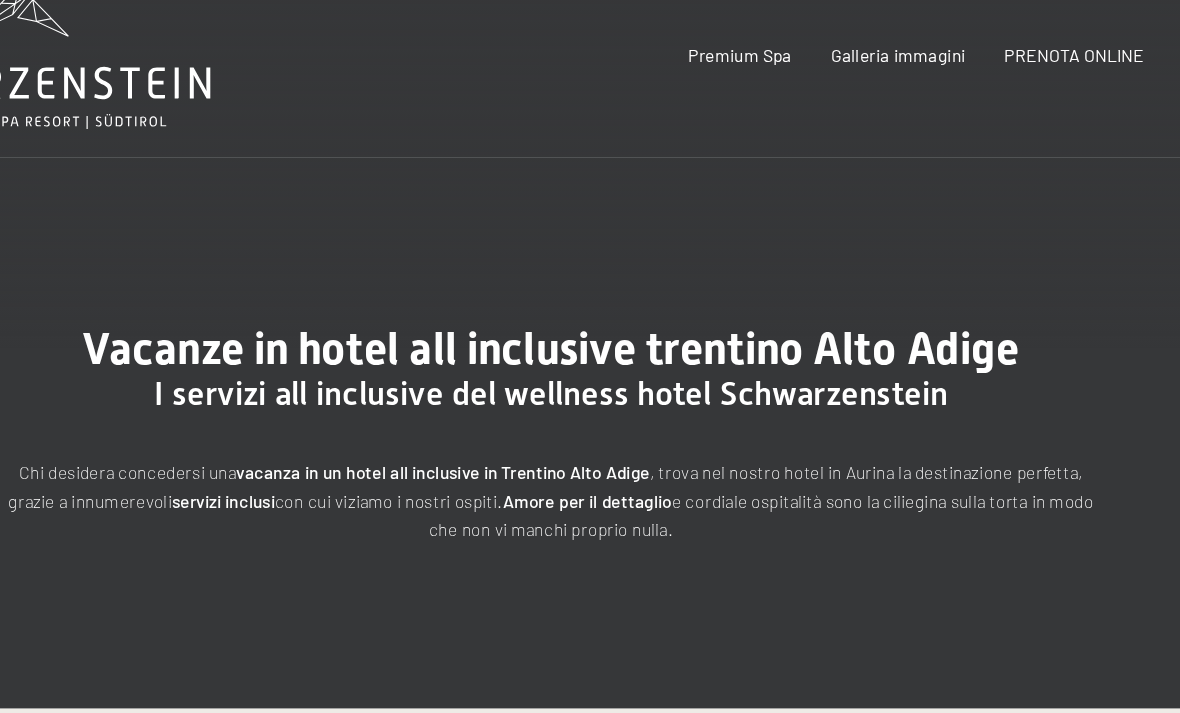 scroll, scrollTop: 0, scrollLeft: 0, axis: both 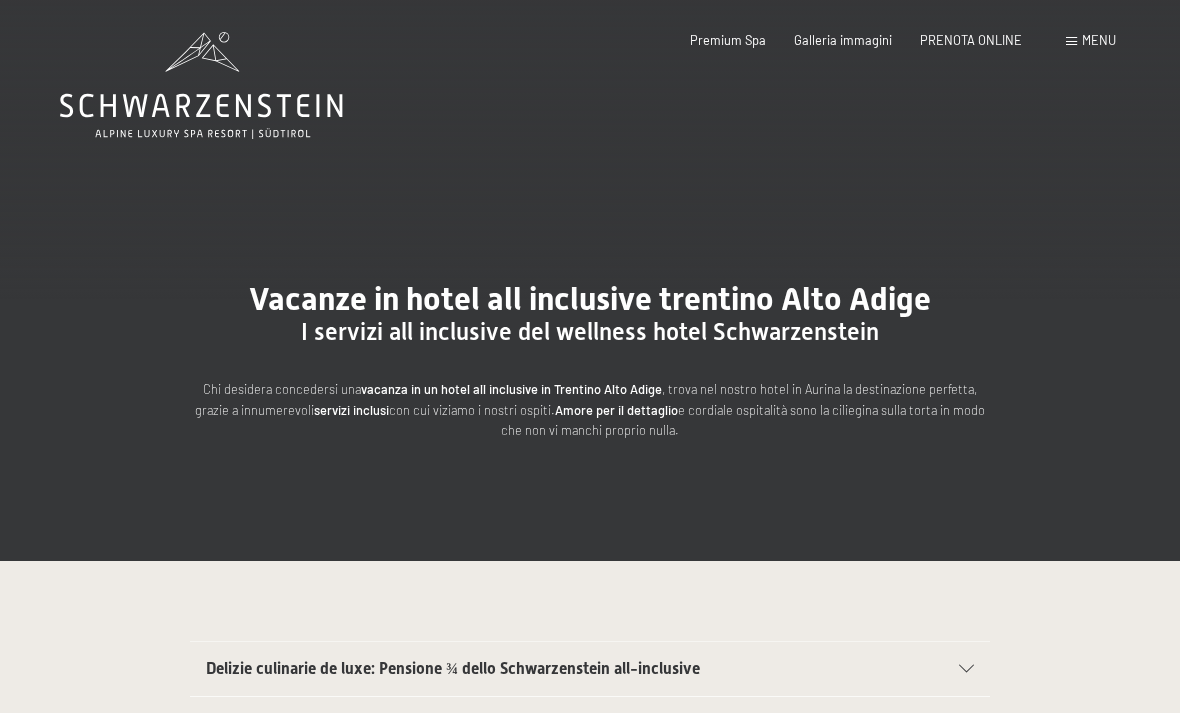 click on "Galleria immagini" at bounding box center [843, 40] 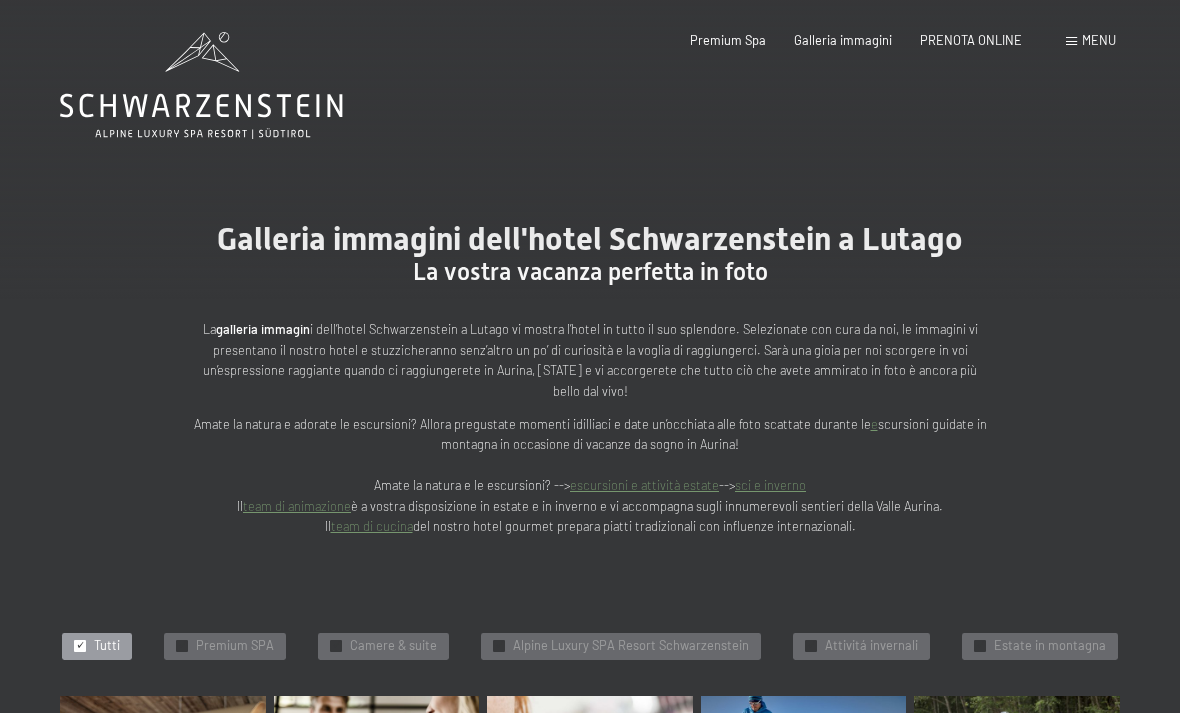 scroll, scrollTop: 0, scrollLeft: 0, axis: both 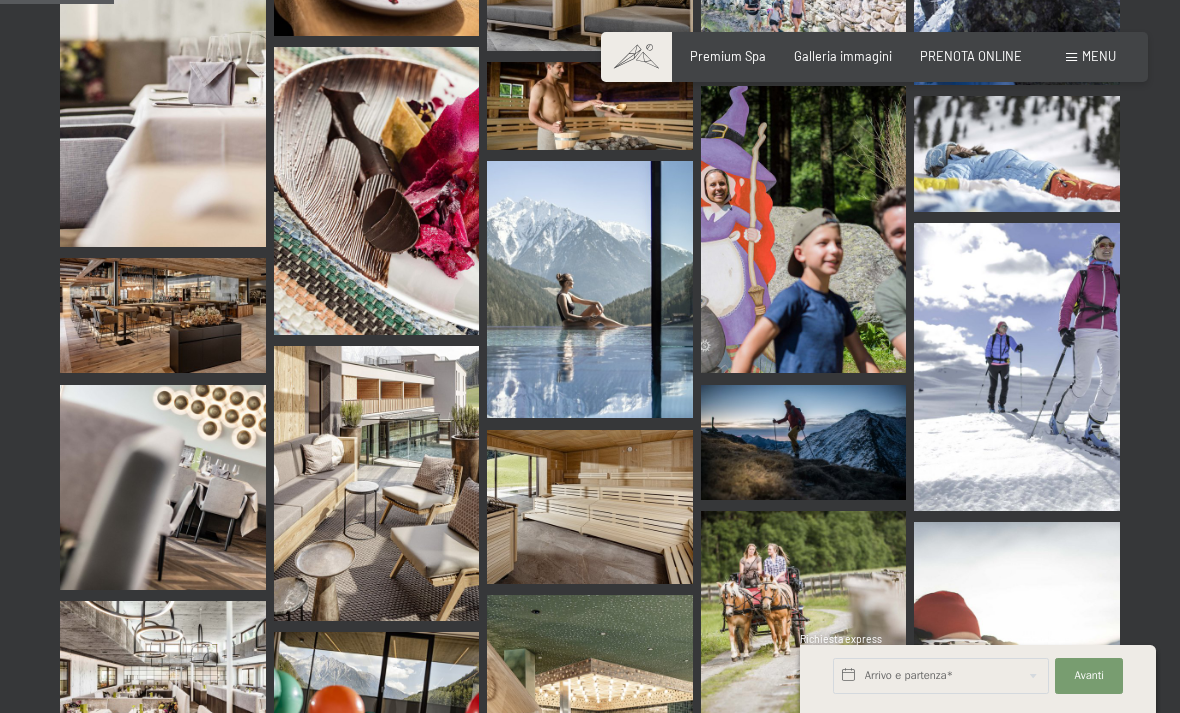 click on "Menu" at bounding box center [1099, 56] 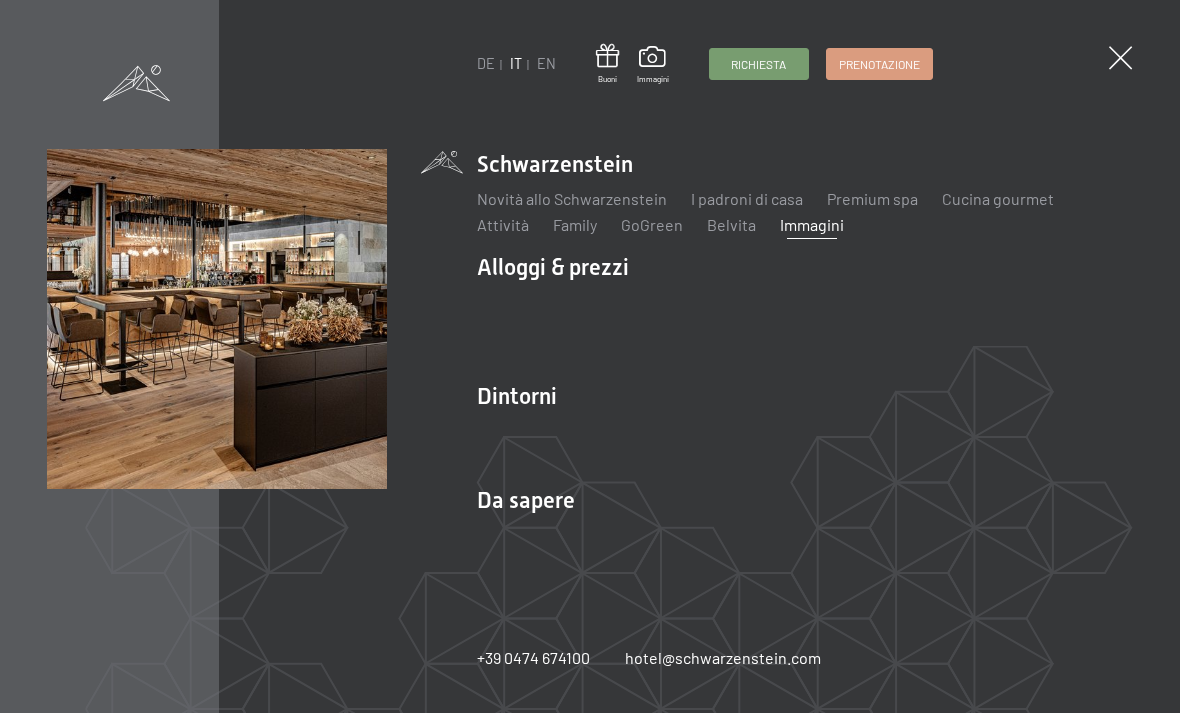 click on "Family" at bounding box center [575, 224] 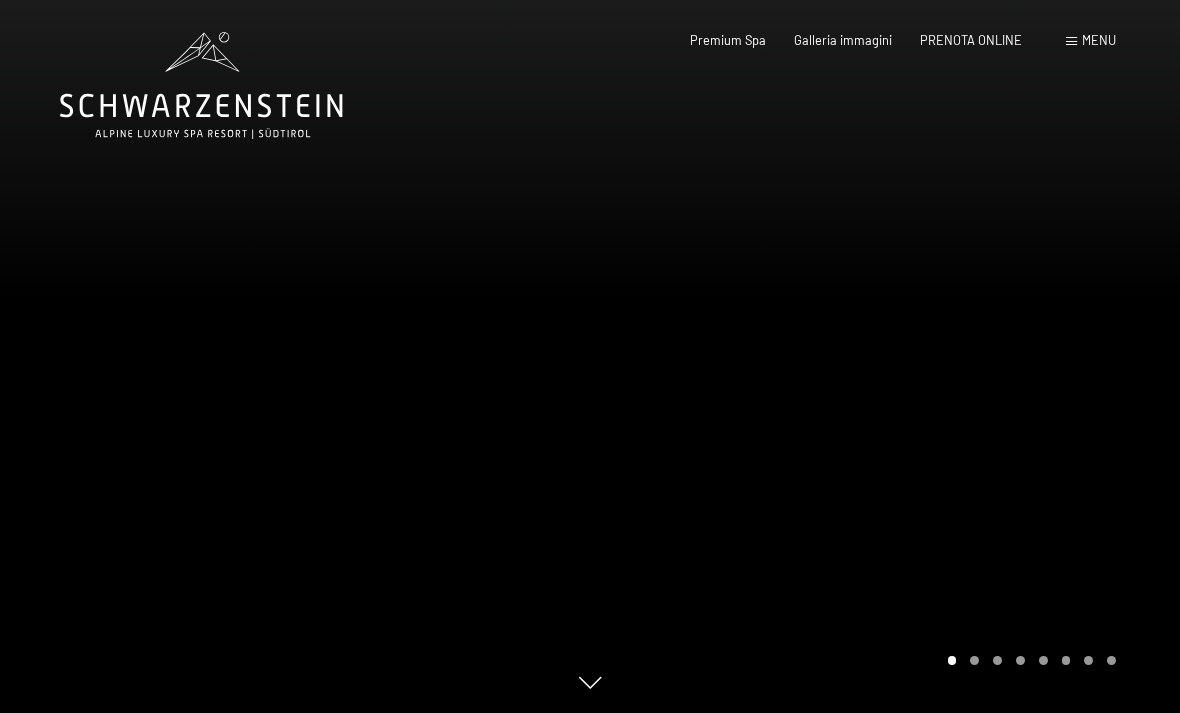 scroll, scrollTop: 0, scrollLeft: 0, axis: both 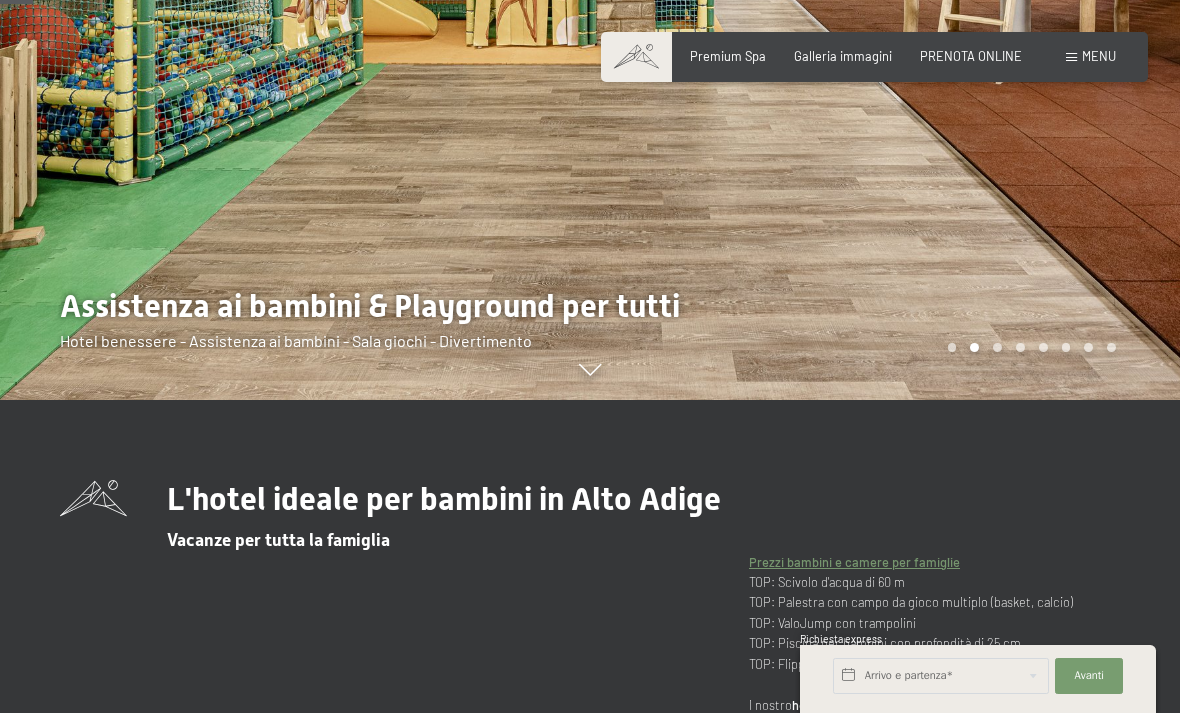 click on "L'hotel ideale per bambini in [REGION] Vacanze per tutta la famiglia Prezzi bambini e camere per famiglie TOP: Scivolo d'acqua di 60 m TOP: Palestra con campo da gioco multiplo (basket, calcio) TOP: ValoJump con trampolini TOP: Piscina per bambini con profondità di 25 cm TOP: Flipper e darts, ping pong, air hockey, calcio balilla l nostro hotel per famiglie in [REGION], l’Alpine Luxury Spa Resort Schwarzenstein, è semplicemente la destinazione perfetta per tutti coloro che desiderano trascorrere un soggiorno di successo con i propri cari. Da noi, bambini e teenager possono scatenarsi a volontà, nel Miniclub "La foresta delle streghe". Il miniclub è aperto tutto l'anno, tutti i giorni (accesso libero) per bambini e genitori. Grazie all’assistenza che il nostro hotel per famiglie in [REGION] continua a leggere" at bounding box center (590, 727) 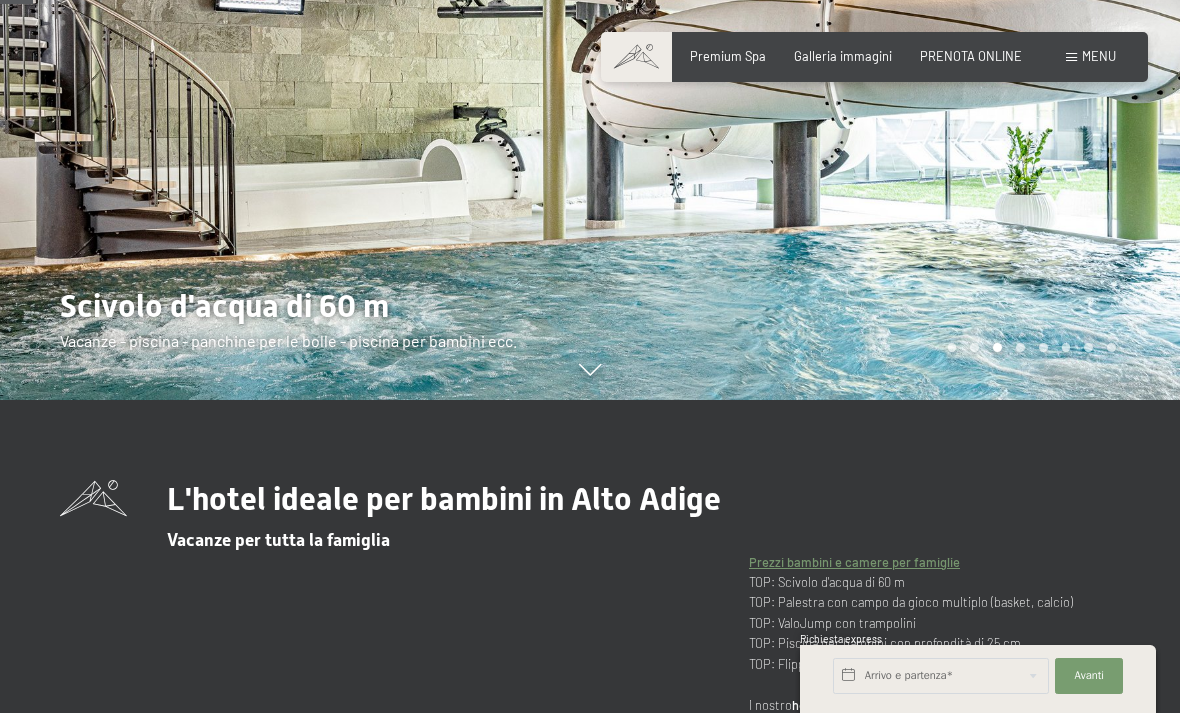 click at bounding box center [885, 43] 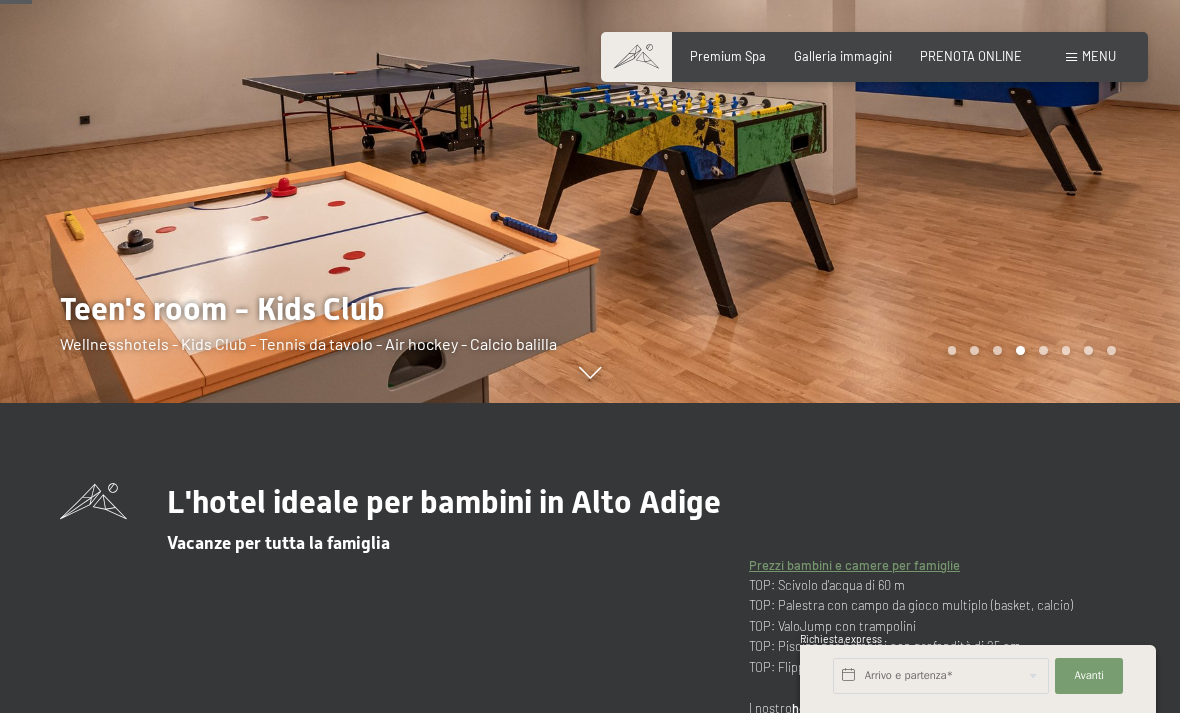 click at bounding box center (590, 373) 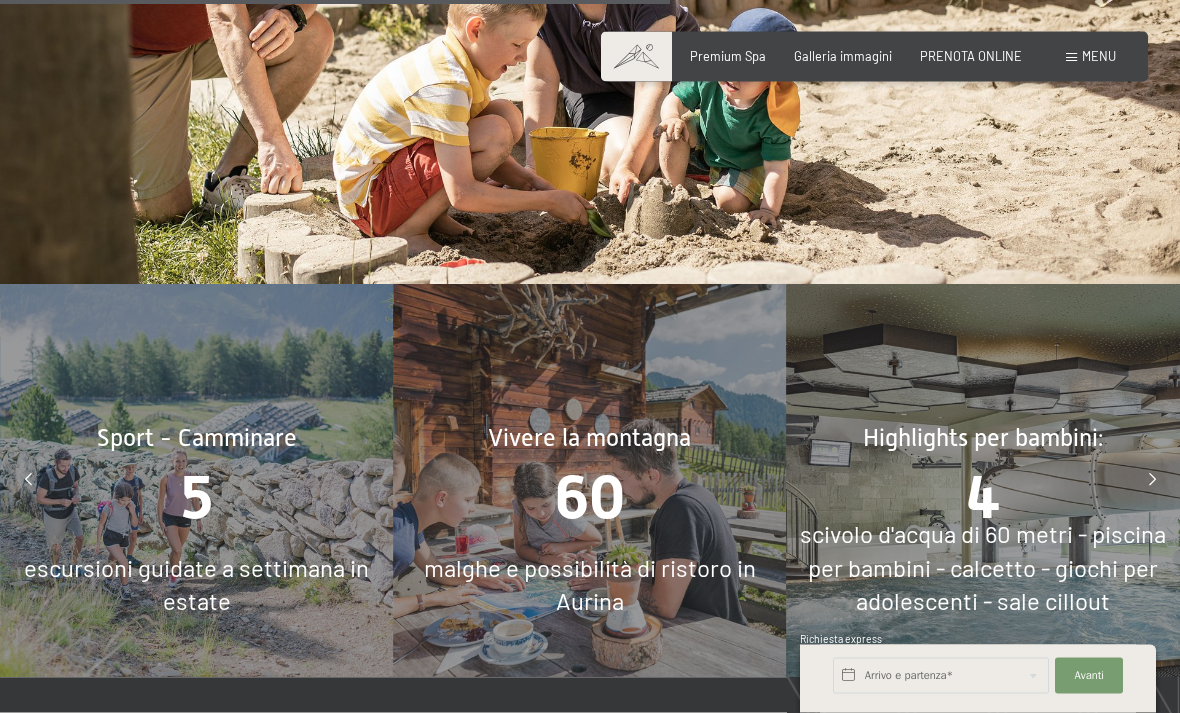 scroll, scrollTop: 6303, scrollLeft: 0, axis: vertical 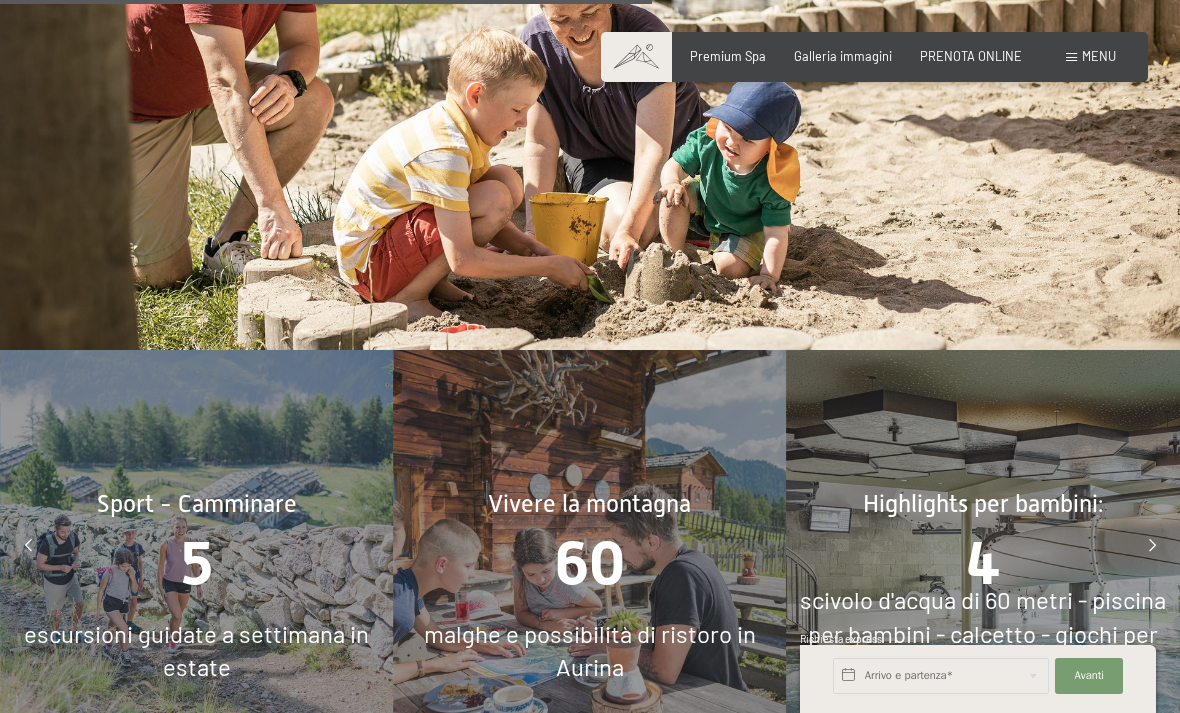 click on "Menu" at bounding box center [1099, 56] 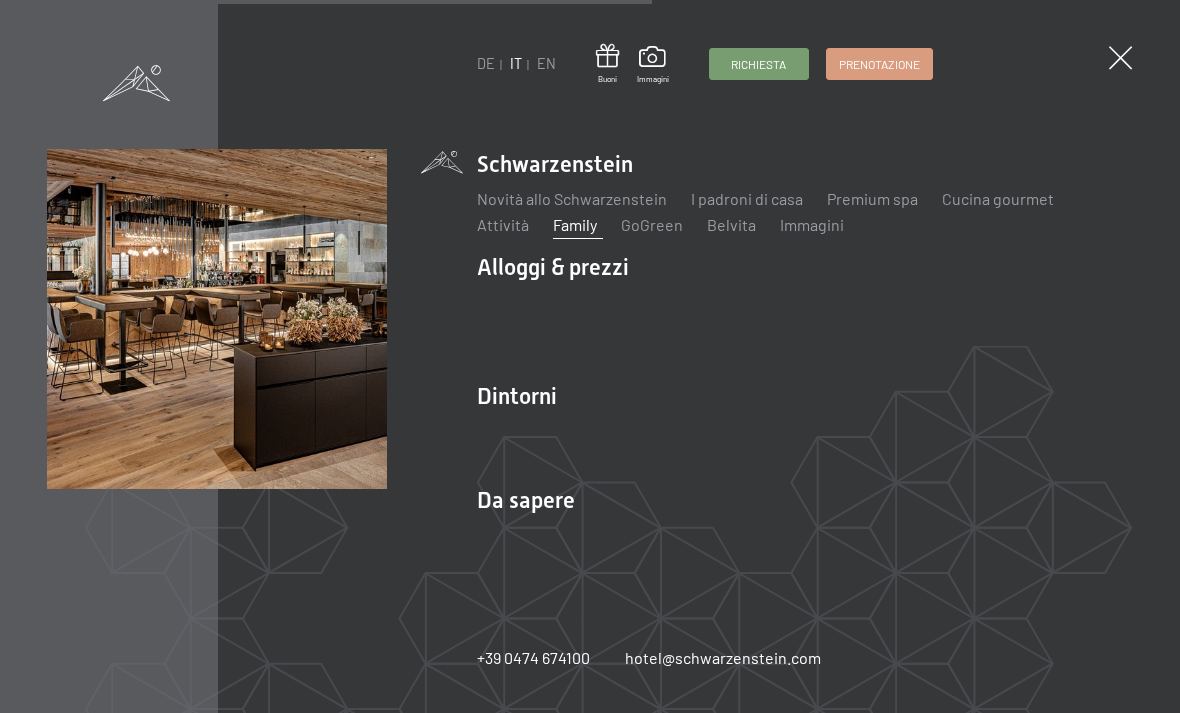 click on "Attività" at bounding box center (503, 224) 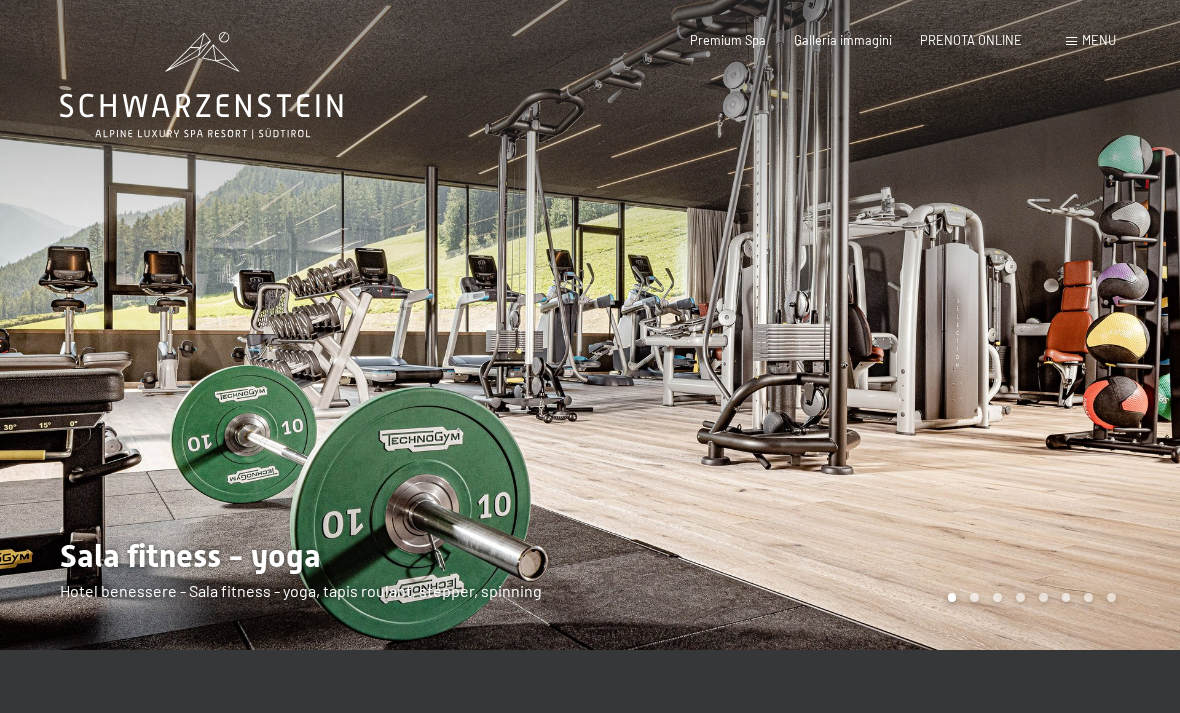 scroll, scrollTop: 0, scrollLeft: 0, axis: both 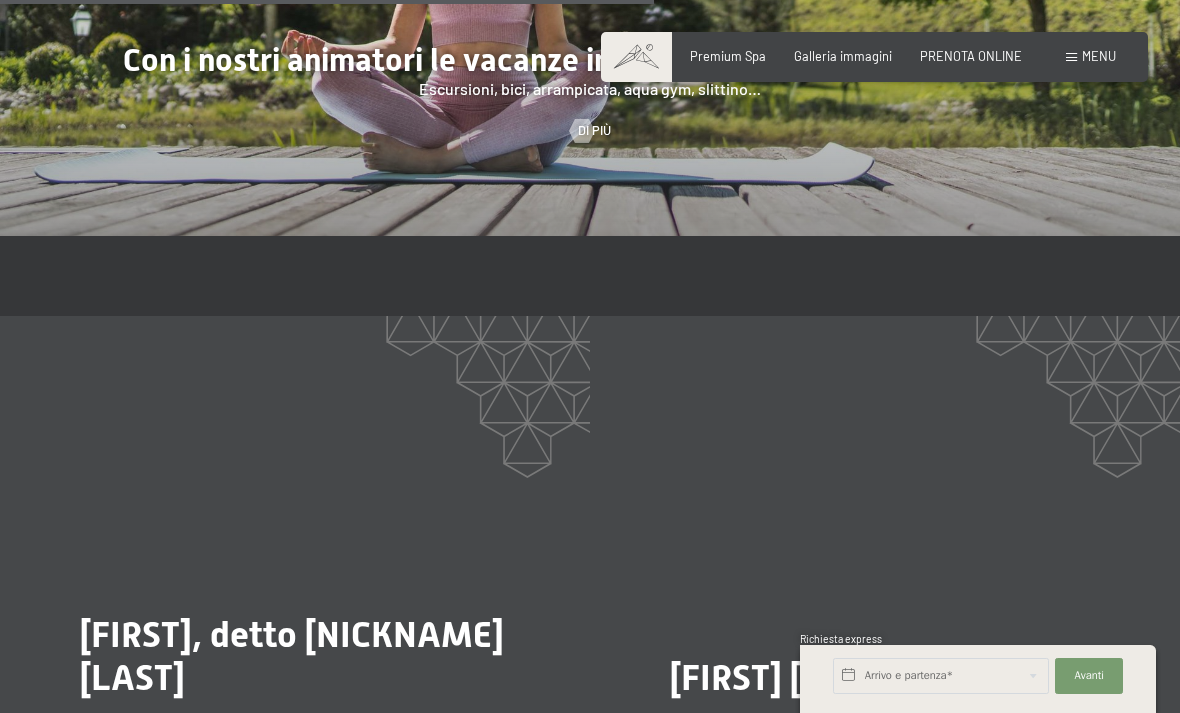 click on "Menu" at bounding box center [1099, 56] 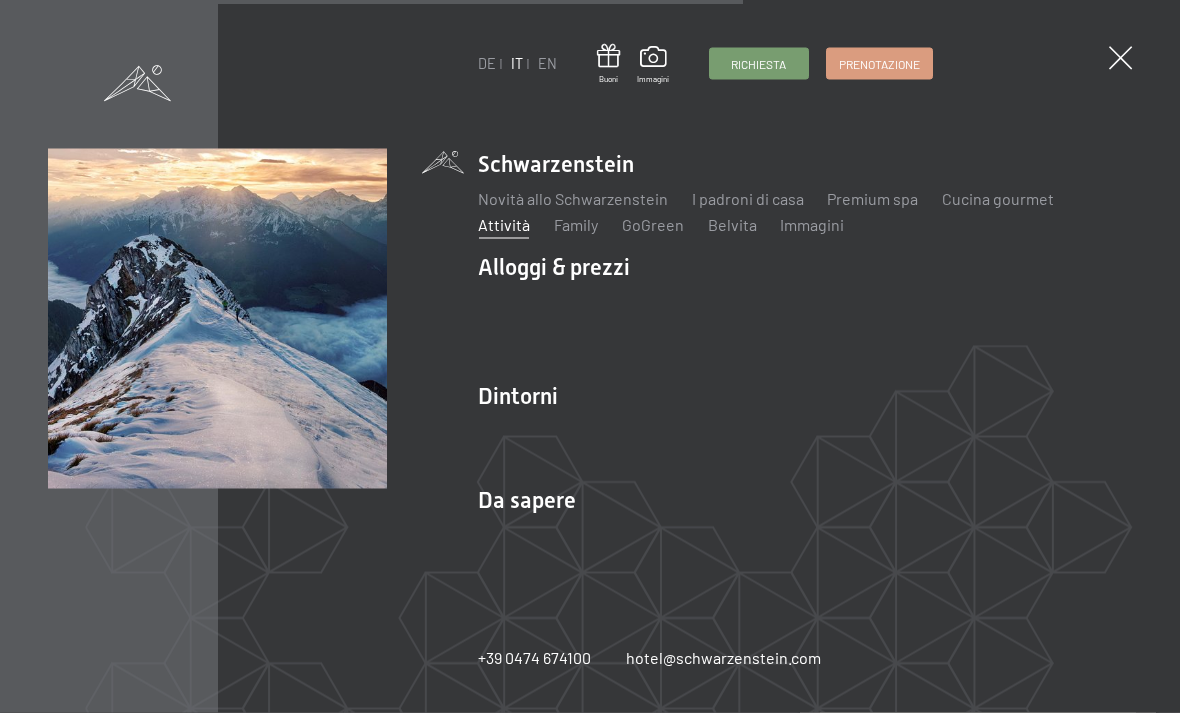scroll, scrollTop: 2917, scrollLeft: 0, axis: vertical 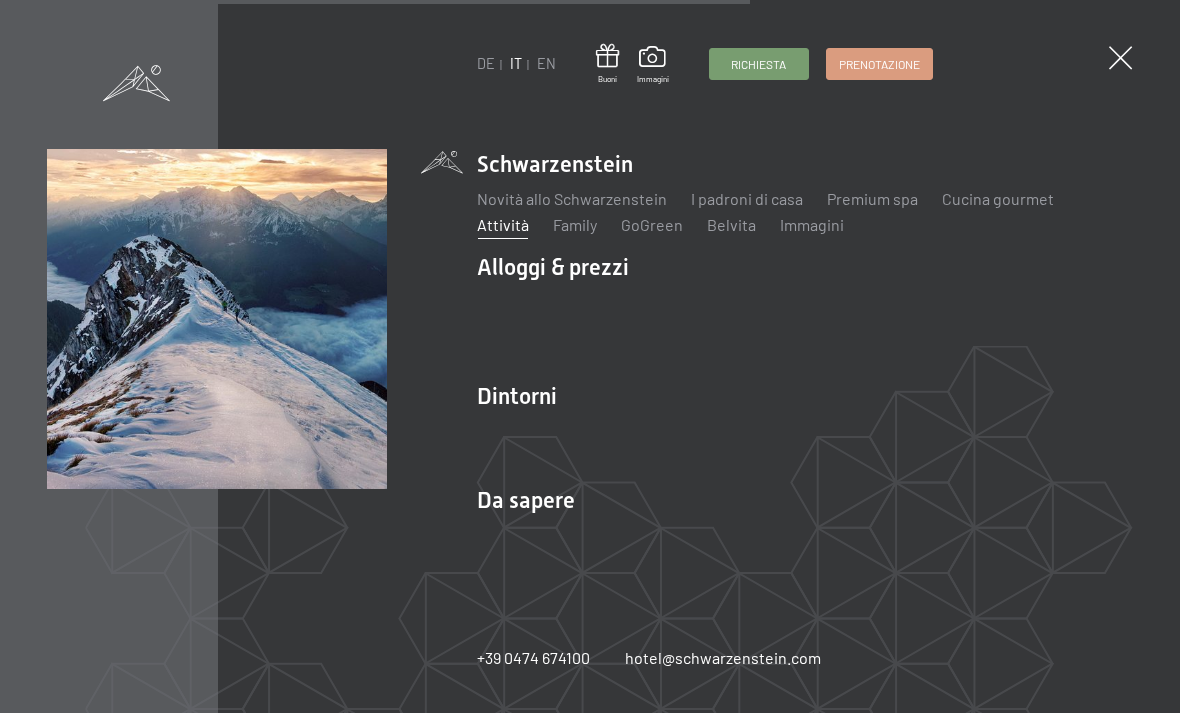click on "Ski & Winter" at bounding box center (590, 431) 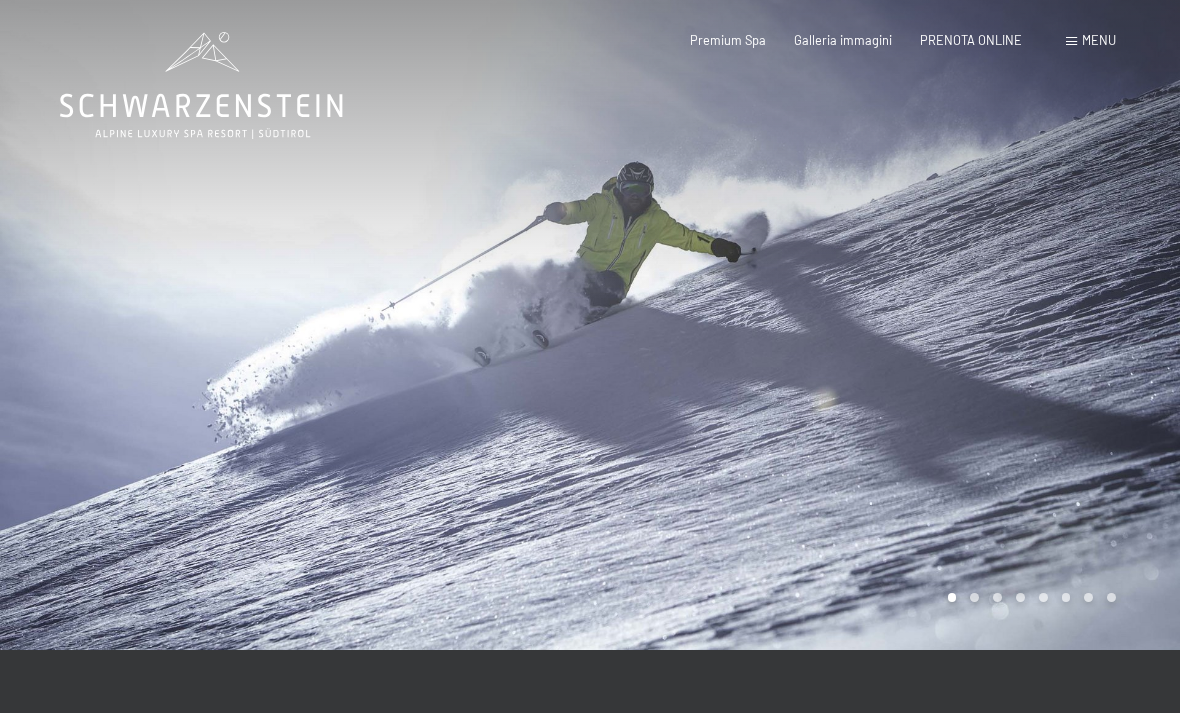 scroll, scrollTop: 0, scrollLeft: 0, axis: both 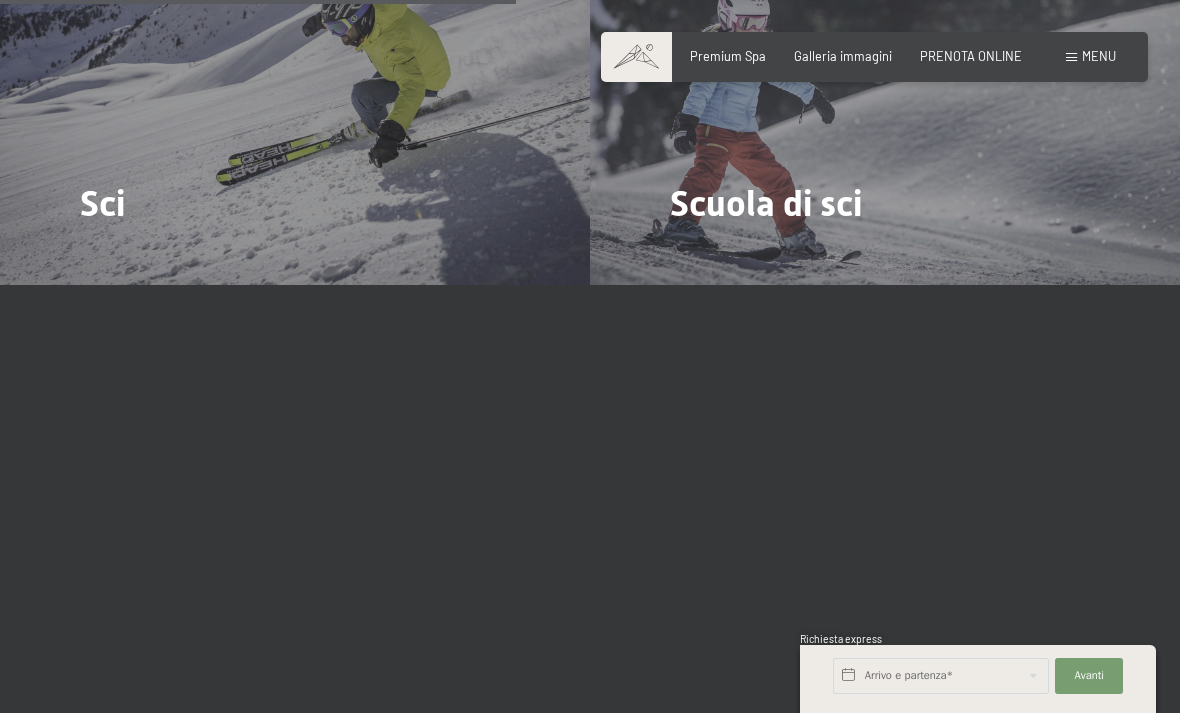 click at bounding box center [92, 259] 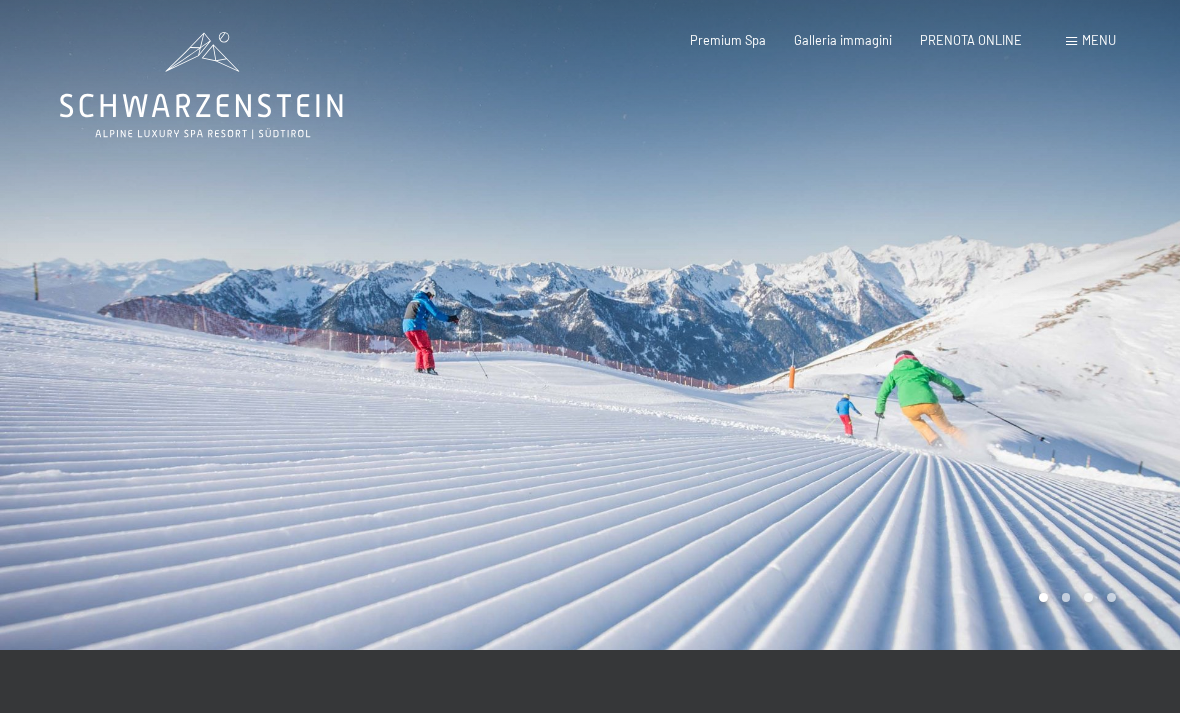 scroll, scrollTop: 0, scrollLeft: 0, axis: both 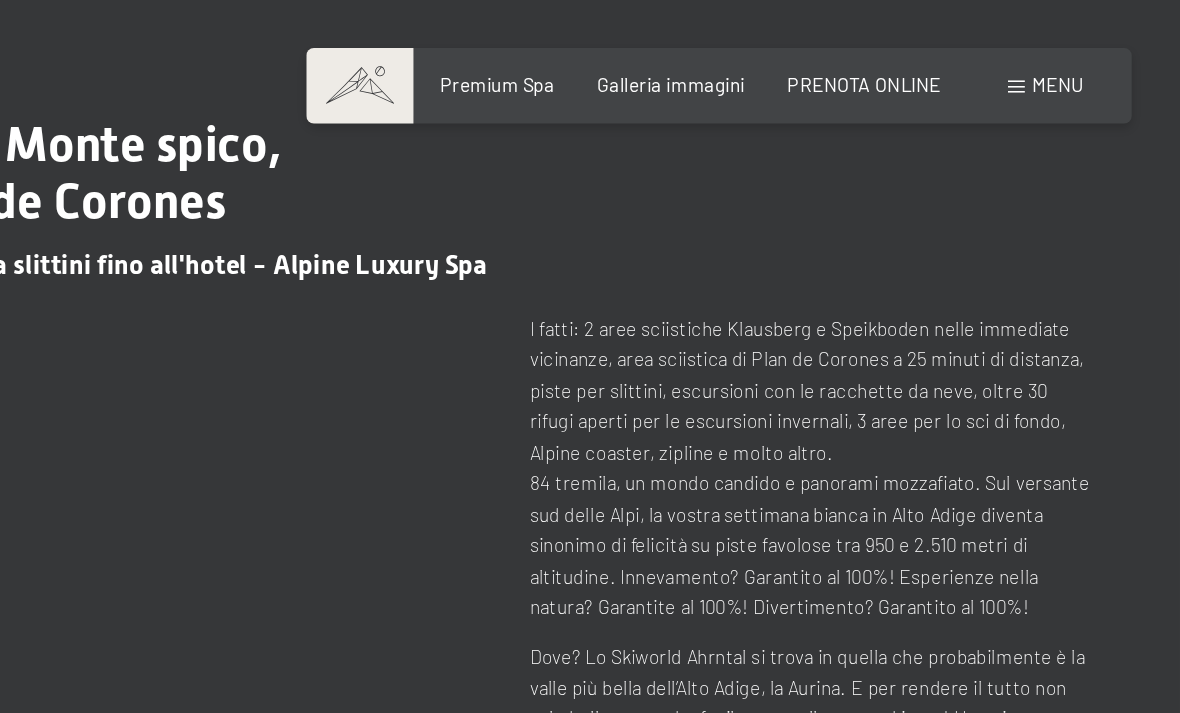 click on "PRENOTA ONLINE" at bounding box center [971, 56] 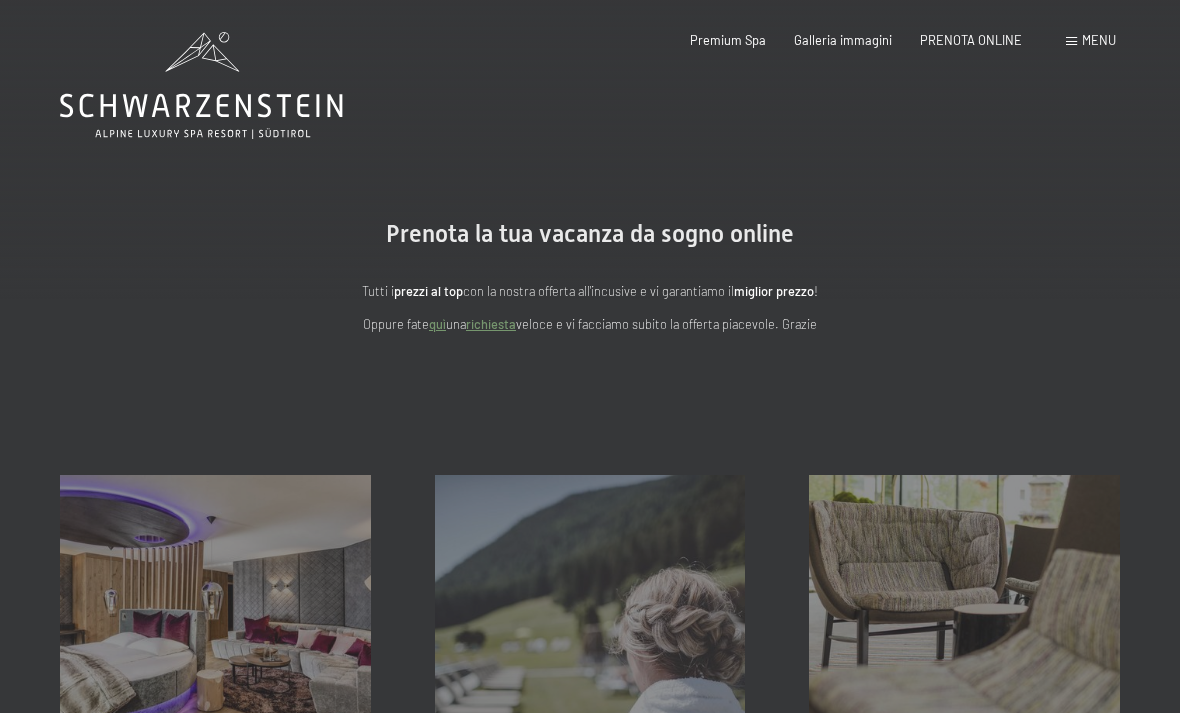 scroll, scrollTop: 0, scrollLeft: 0, axis: both 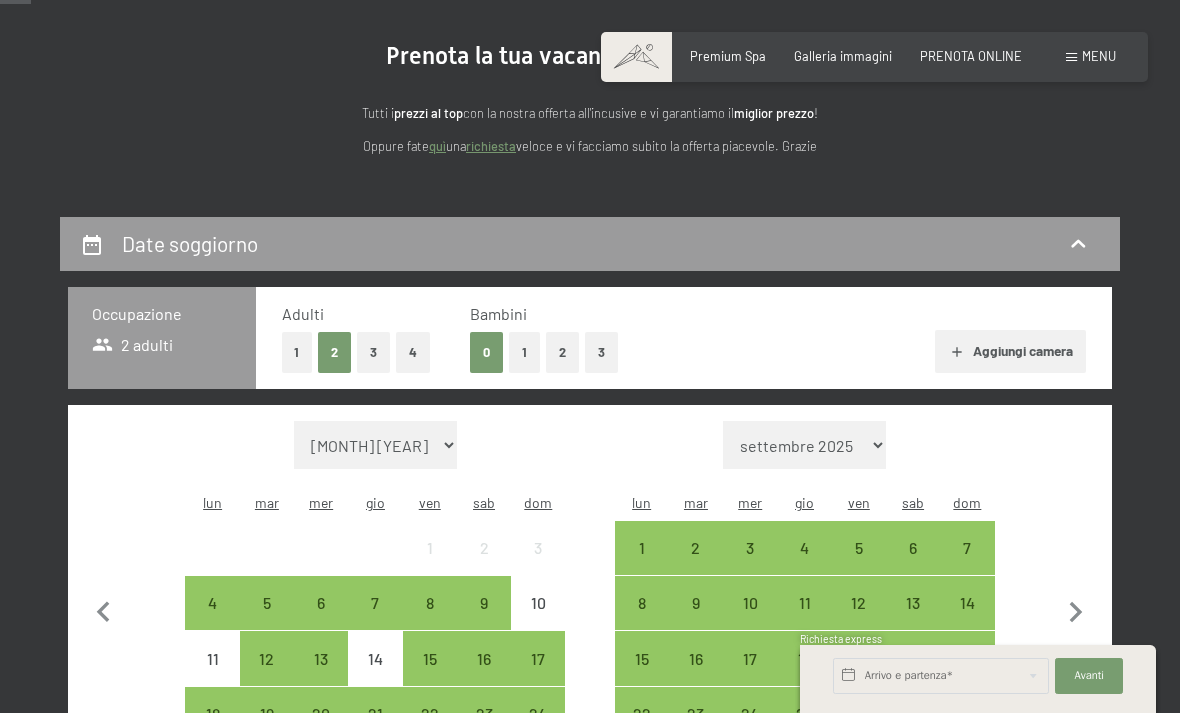 click on "2" at bounding box center [562, 352] 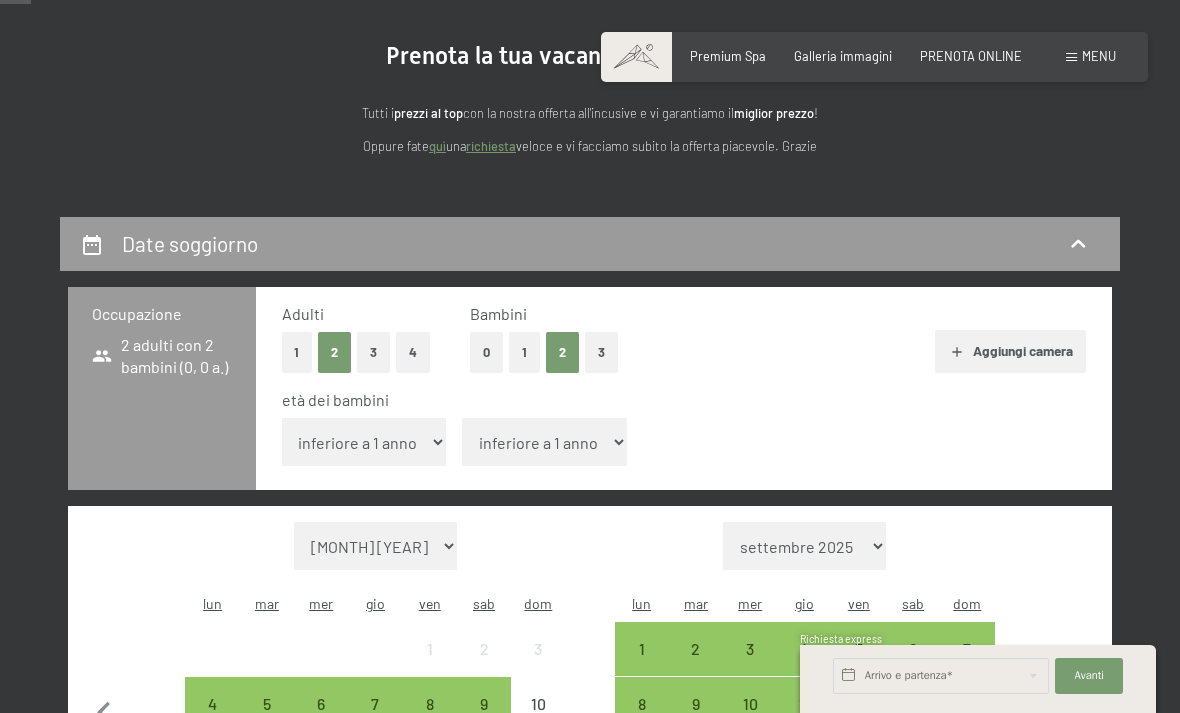 click on "inferiore a 1 anno 1 anno 2 anni 3 anni 4 anni 5 anni 6 anni 7 anni 8 anni 9 anni 10 anni 11 anni 12 anni 13 anni 14 anni 15 anni 16 anni 17 anni" at bounding box center [364, 442] 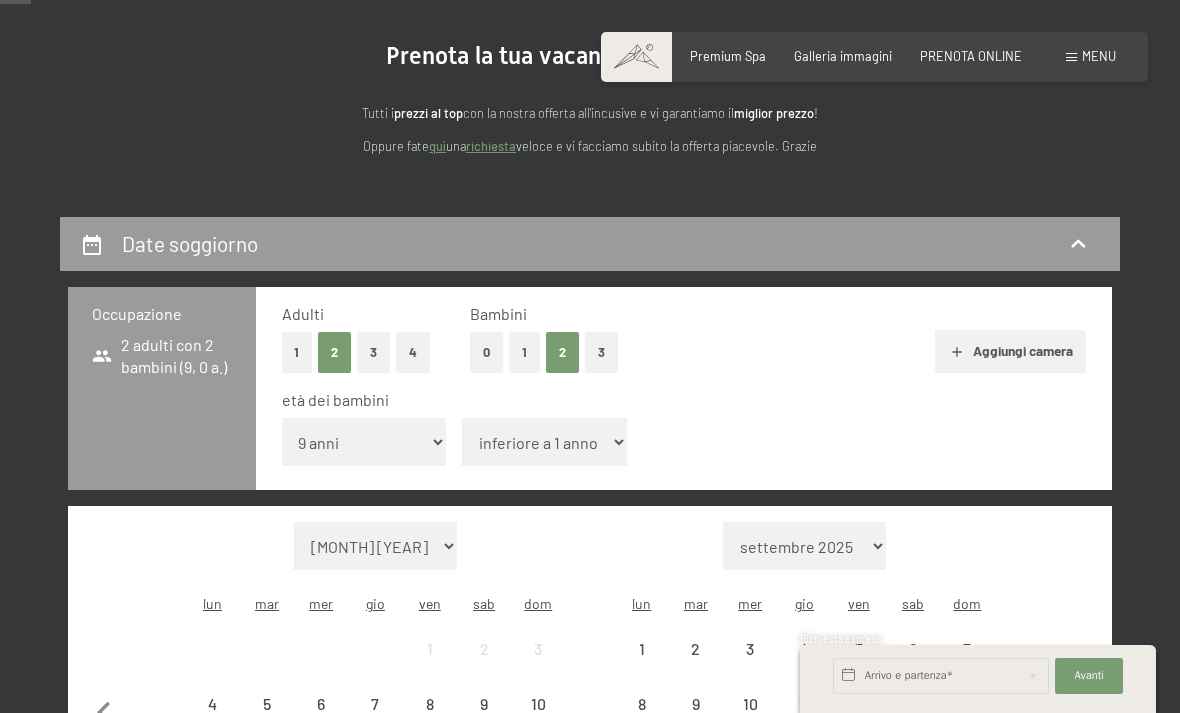 click on "inferiore a 1 anno 1 anno 2 anni 3 anni 4 anni 5 anni 6 anni 7 anni 8 anni 9 anni 10 anni 11 anni 12 anni 13 anni 14 anni 15 anni 16 anni 17 anni" at bounding box center [544, 442] 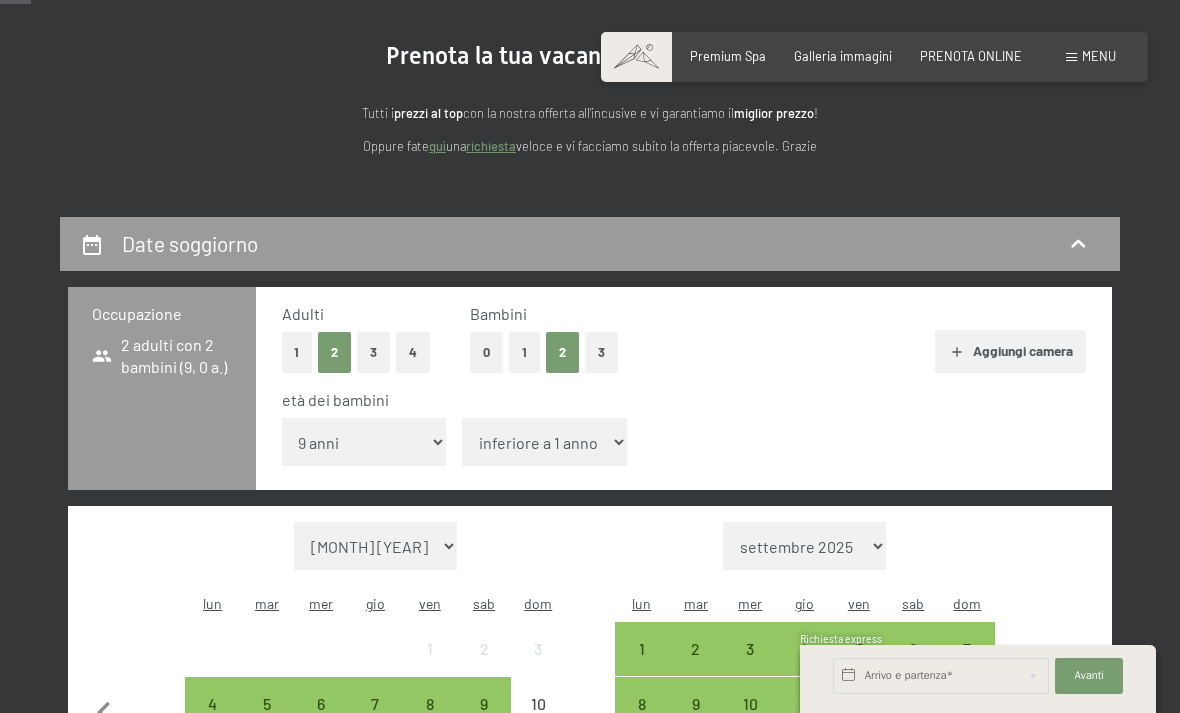 click on "inferiore a 1 anno 1 anno 2 anni 3 anni 4 anni 5 anni 6 anni 7 anni 8 anni 9 anni 10 anni 11 anni 12 anni 13 anni 14 anni 15 anni 16 anni 17 anni" at bounding box center (544, 442) 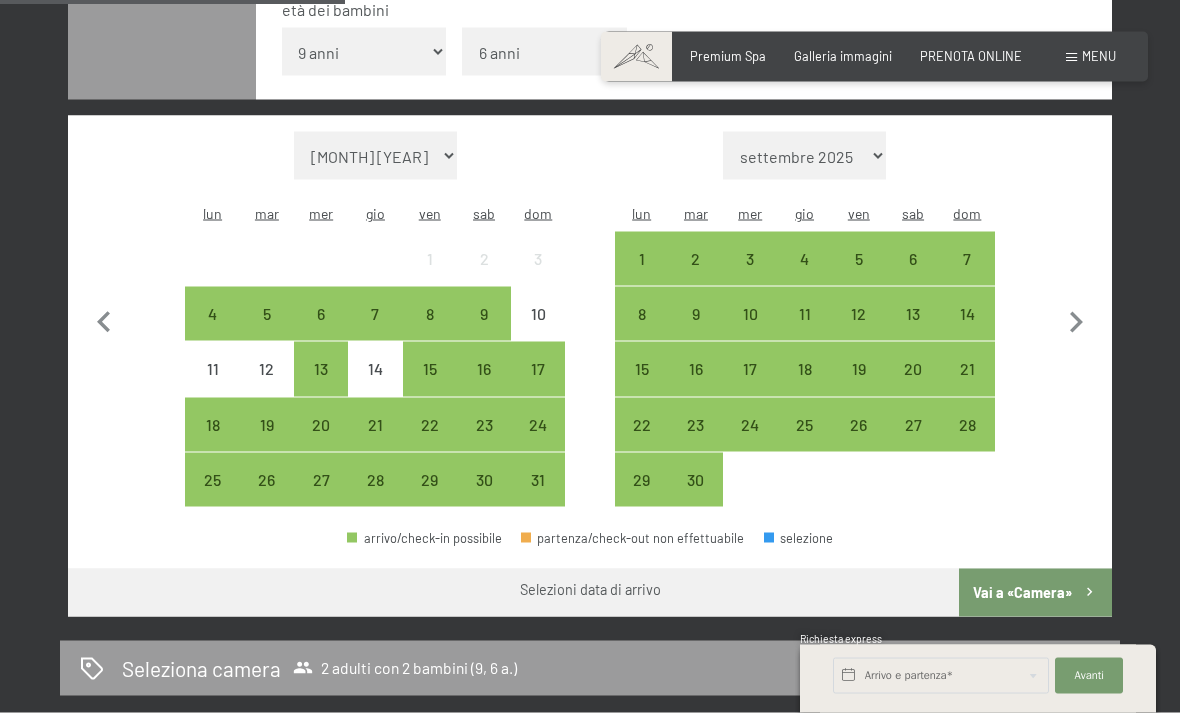 click 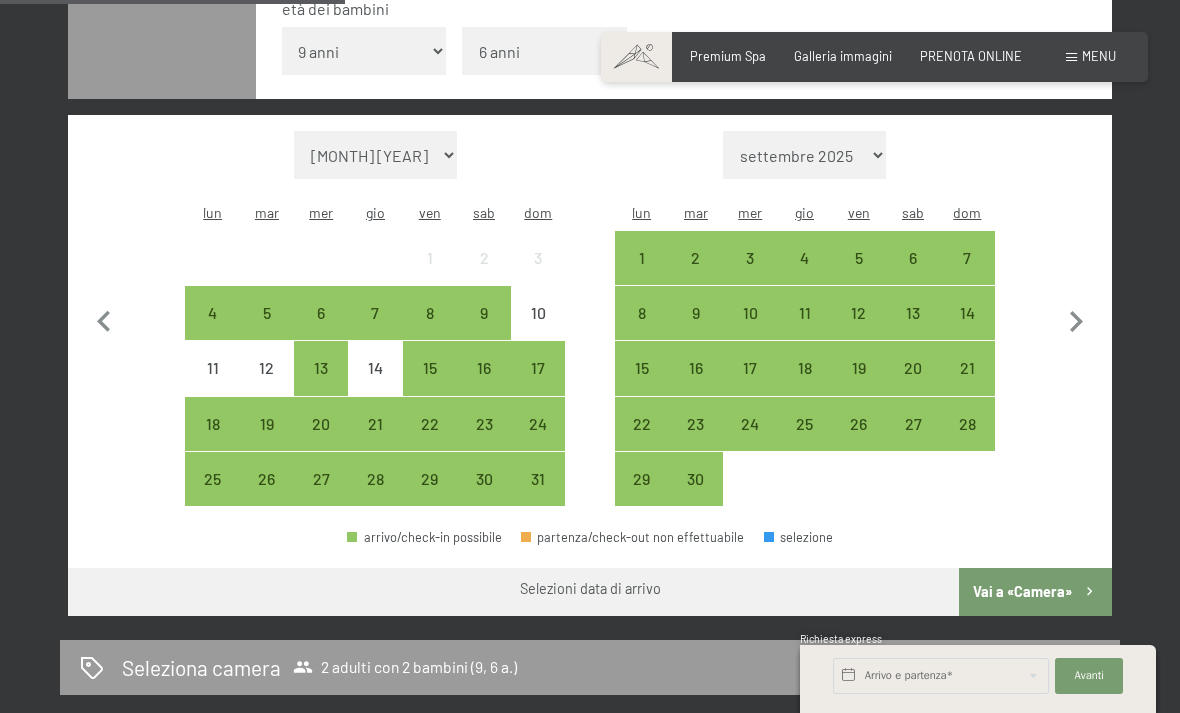 select on "2025-09-01" 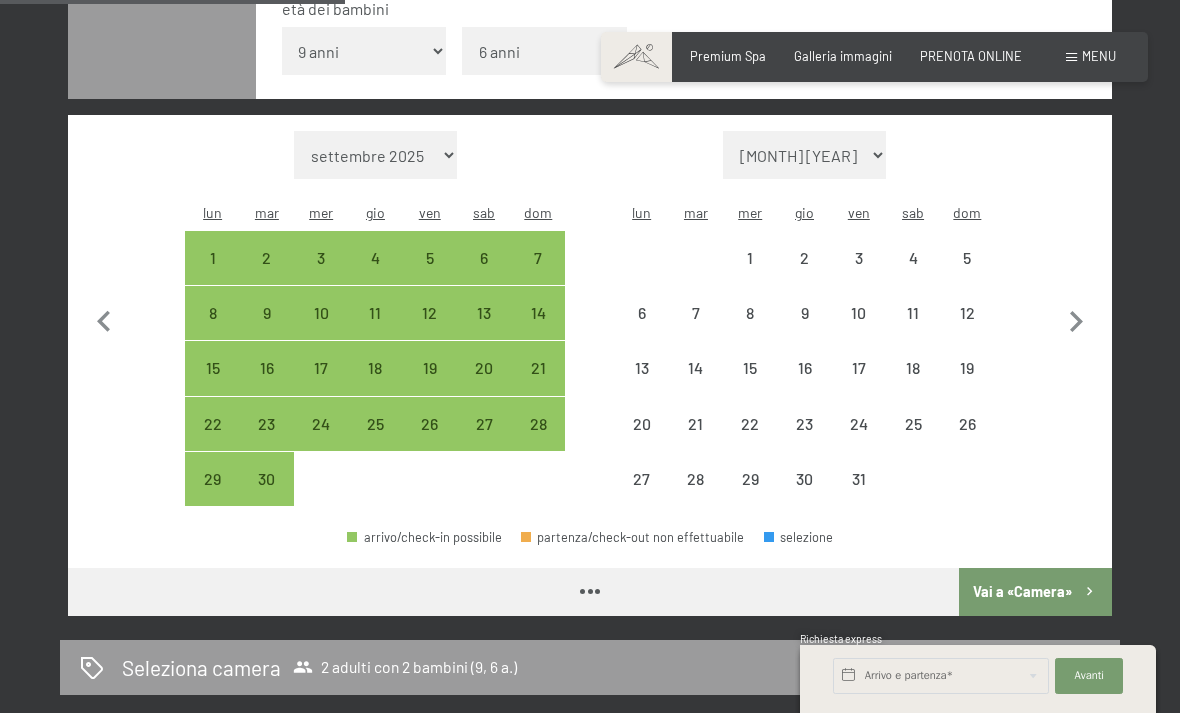 click 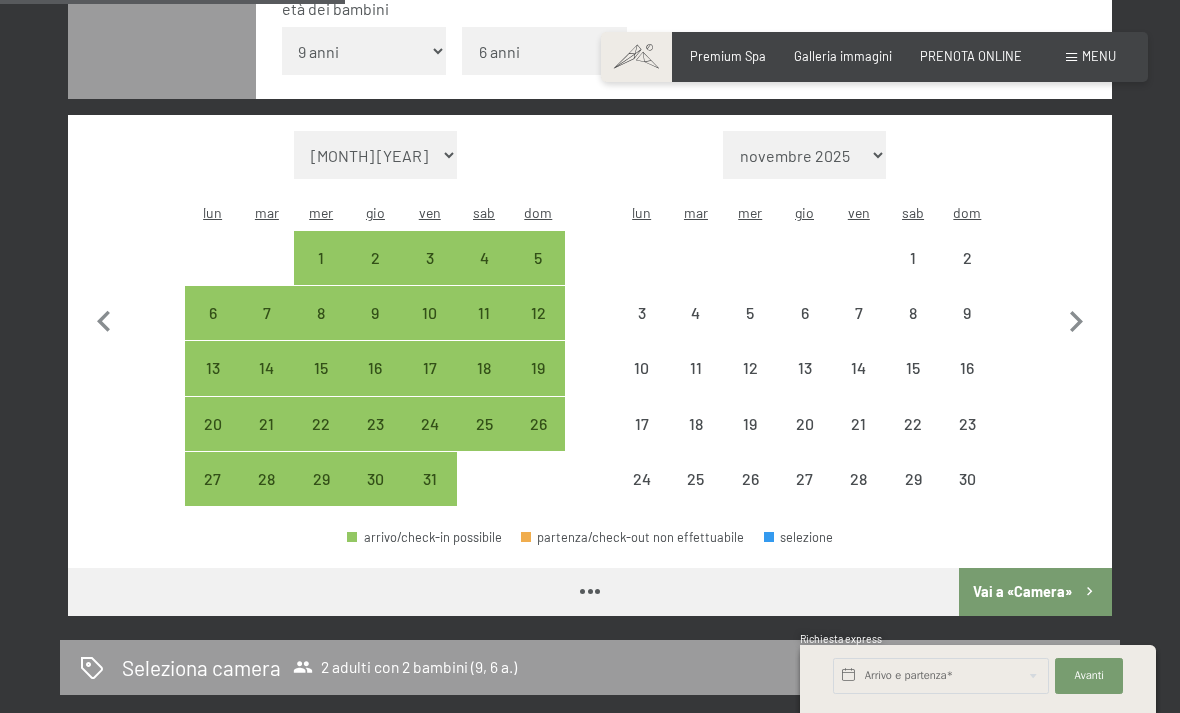 click 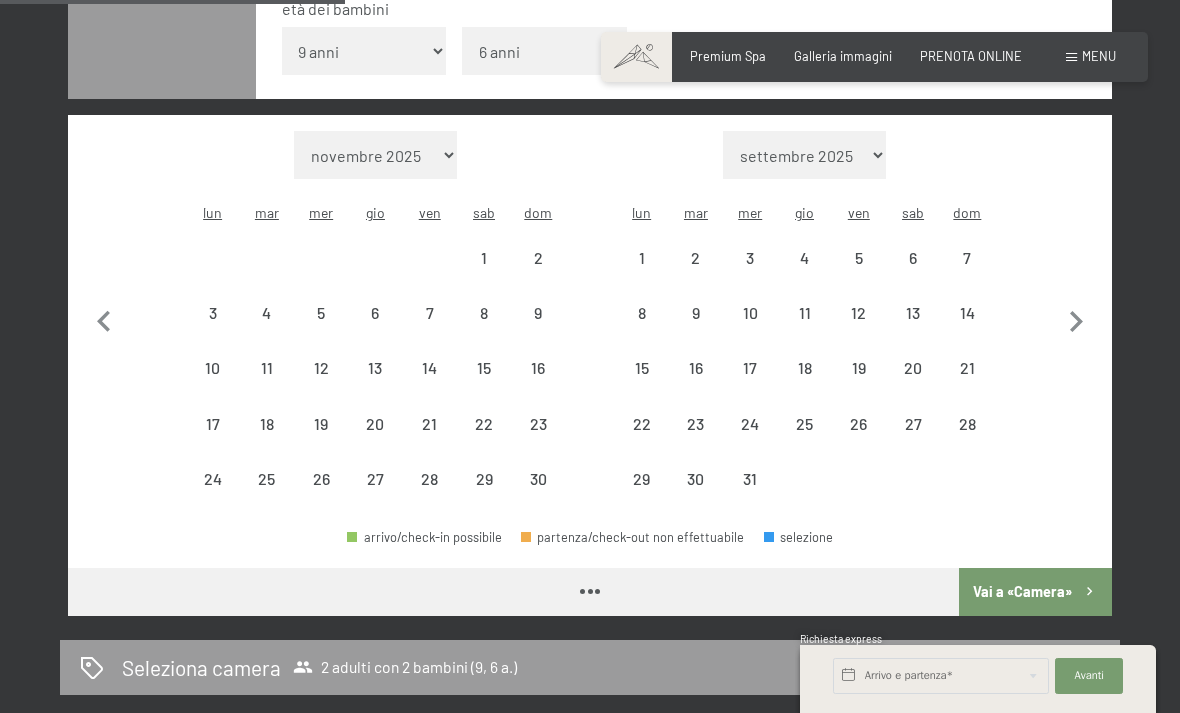 select on "2025-11-01" 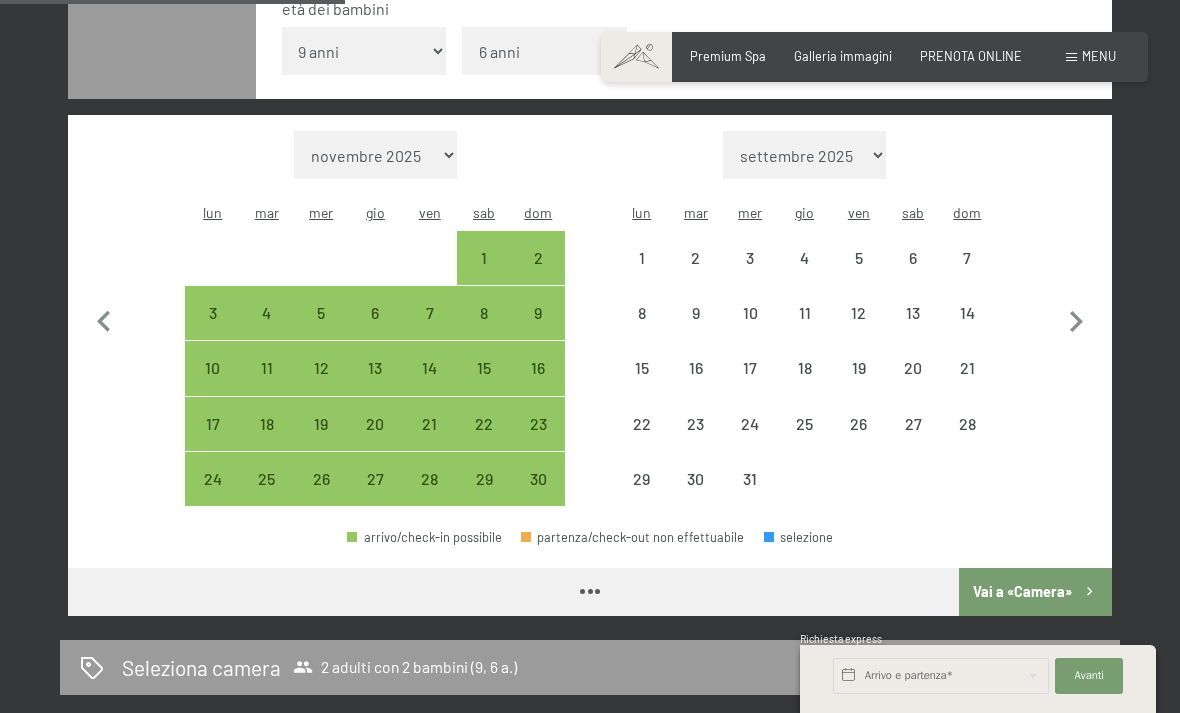 select on "2025-11-01" 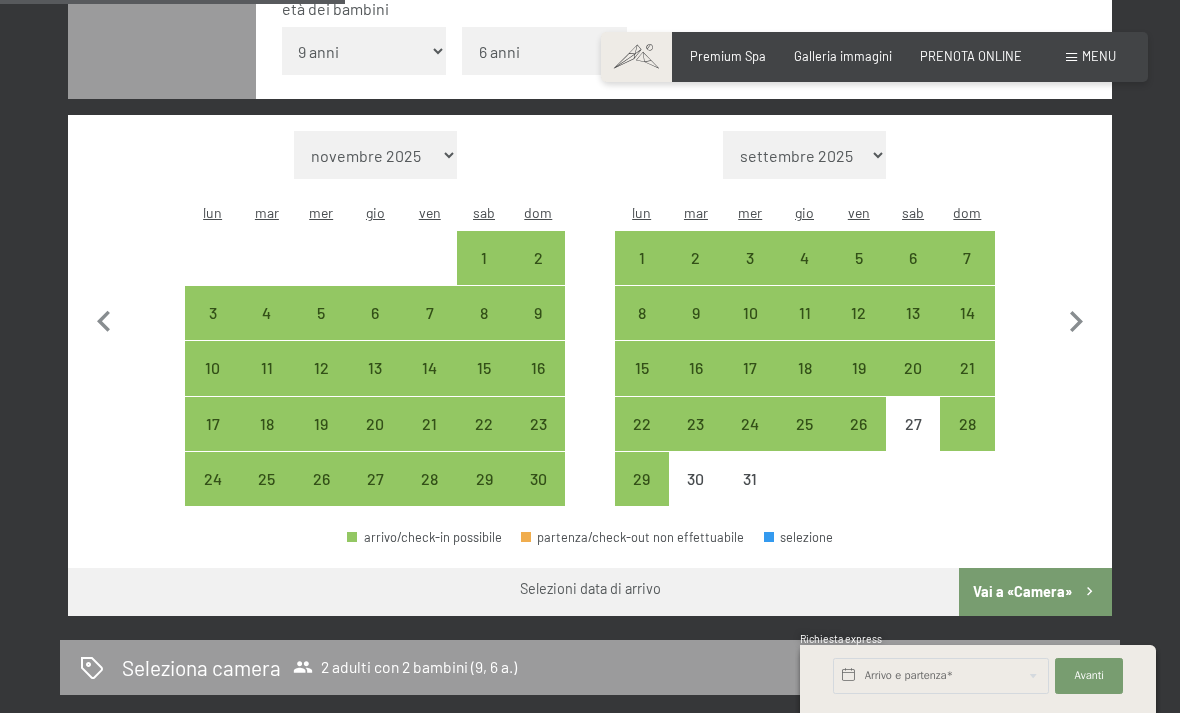 click on "28" at bounding box center [967, 441] 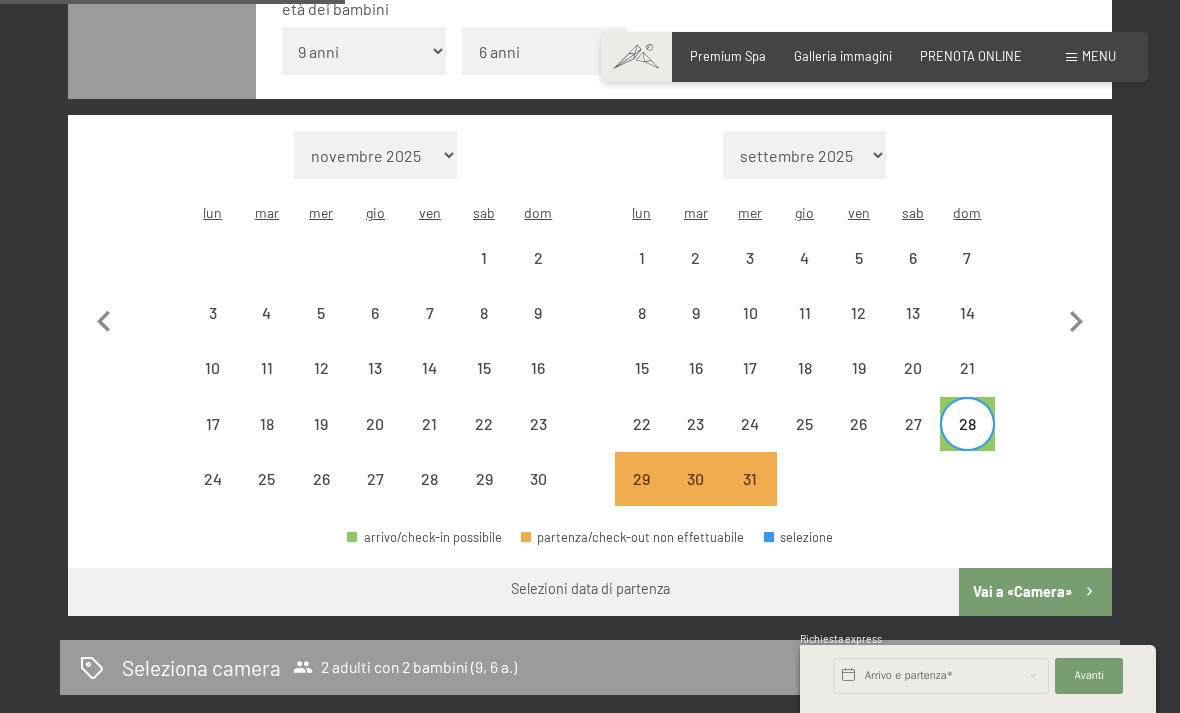 click 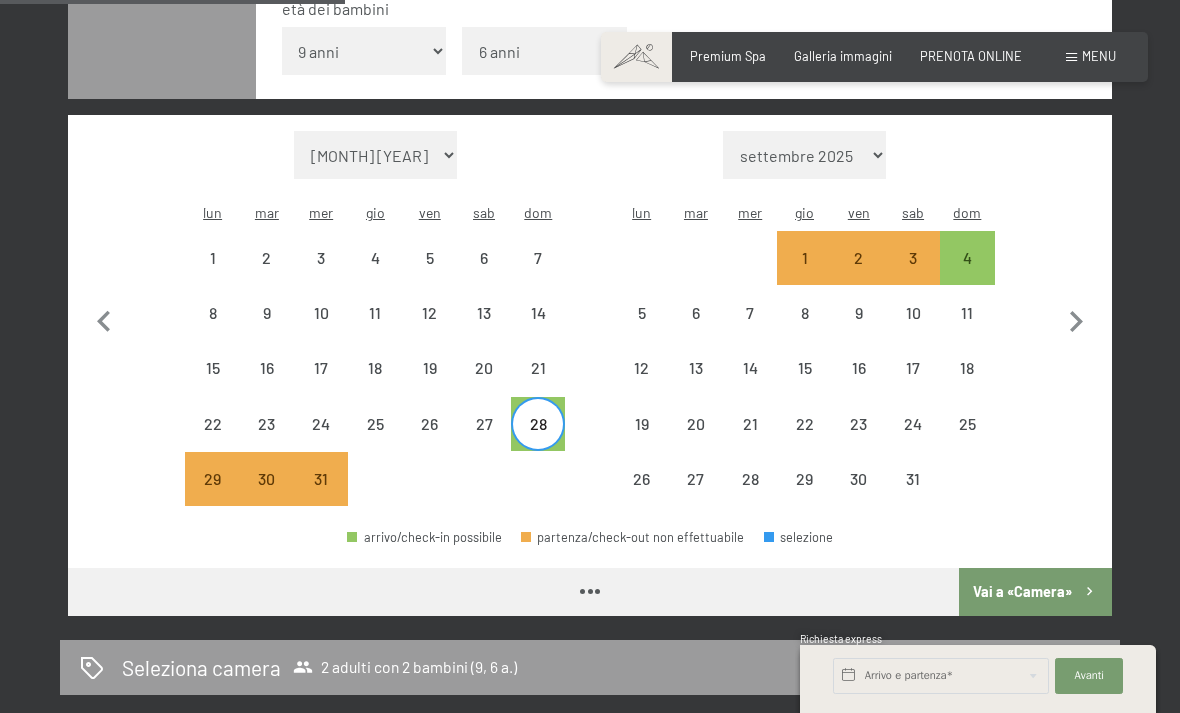 click on "4" at bounding box center (967, 275) 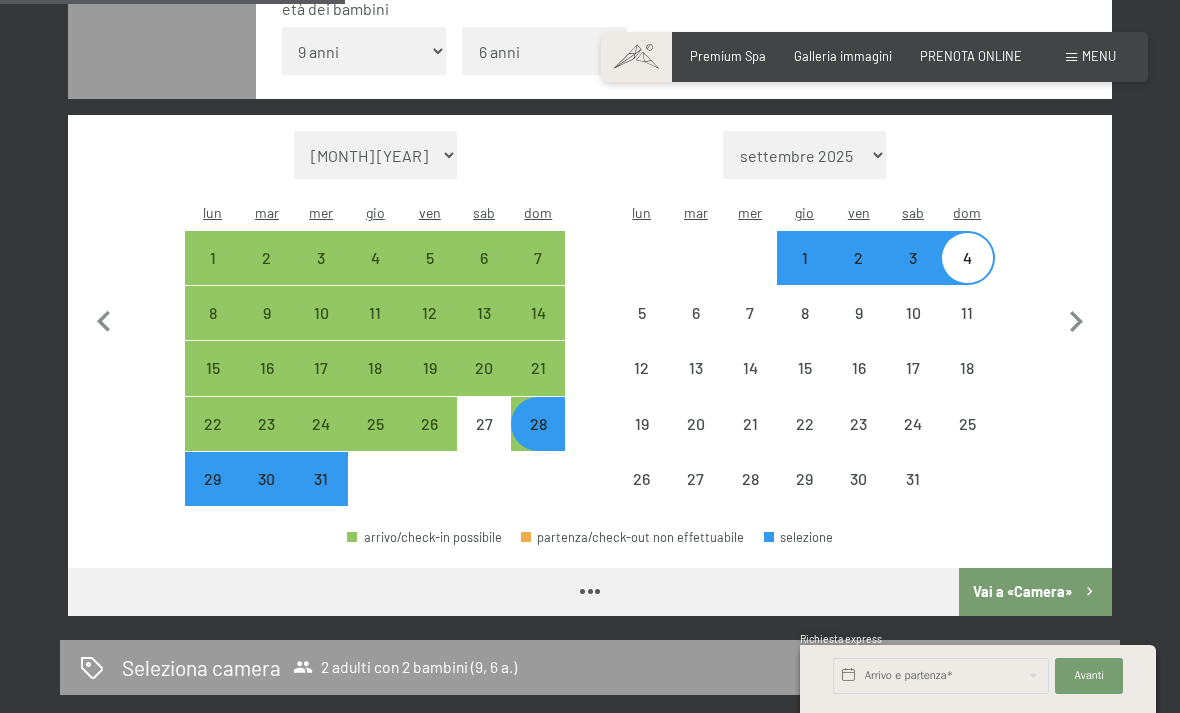 select on "2025-12-01" 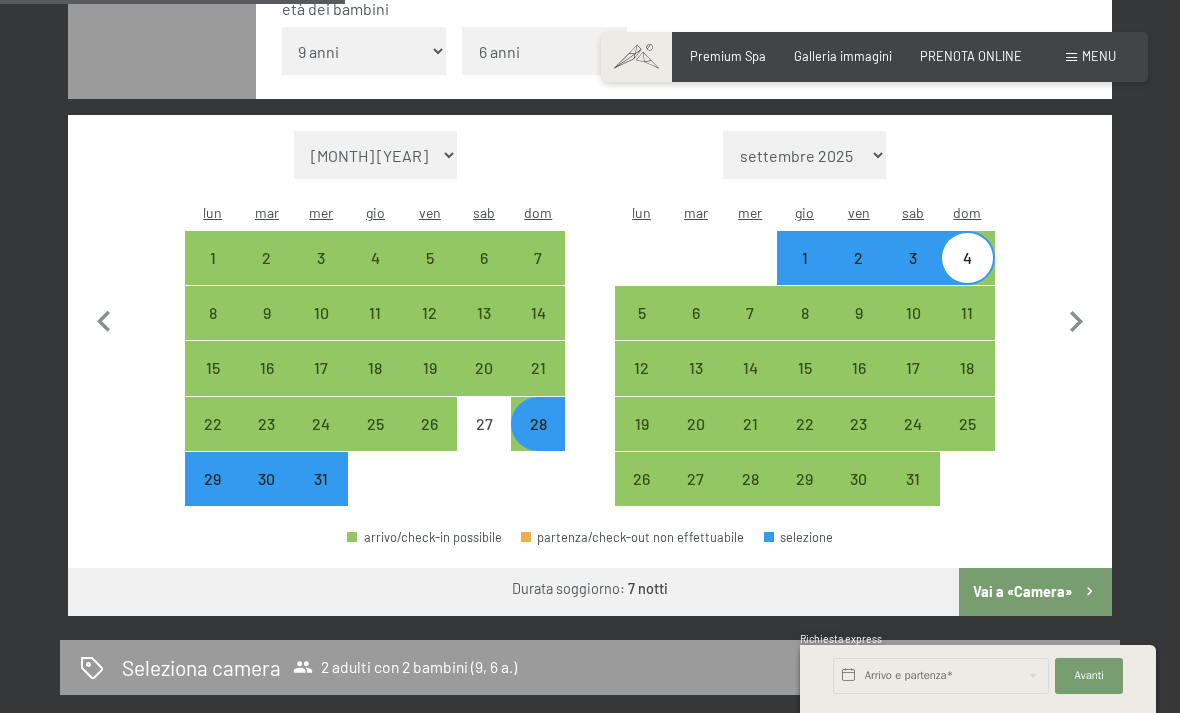 click on "Vai a «Camera»" at bounding box center [1035, 592] 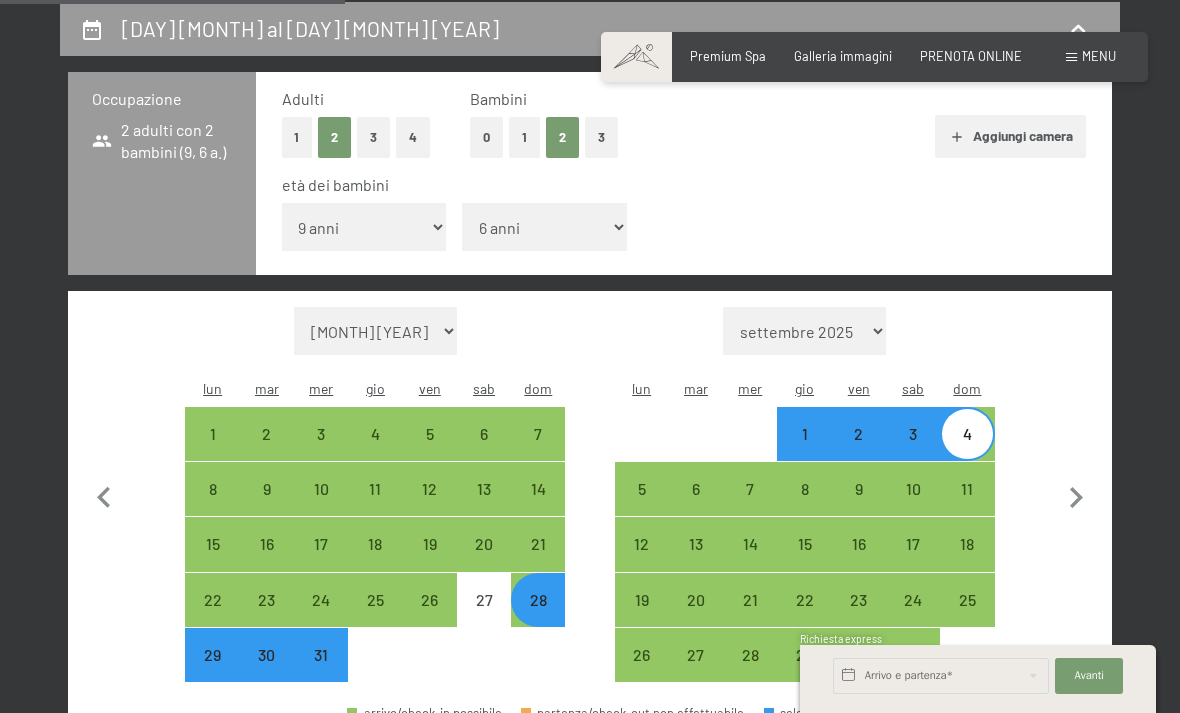 select on "2025-12-01" 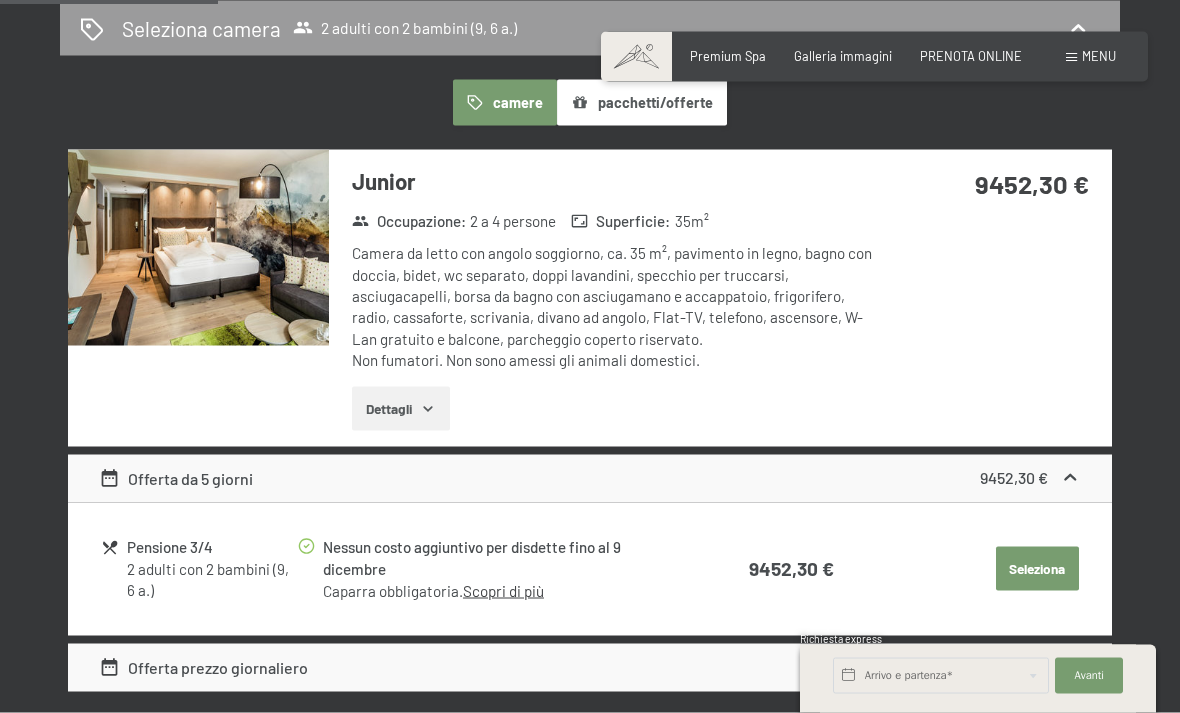 scroll, scrollTop: 470, scrollLeft: 0, axis: vertical 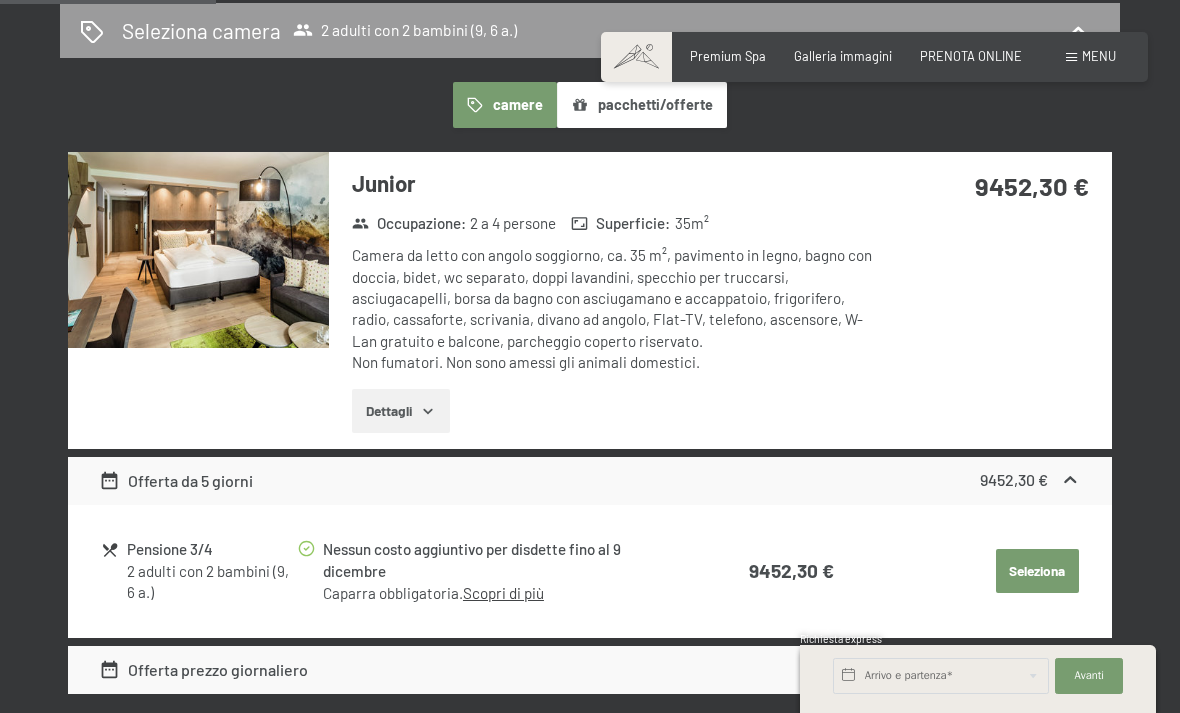 click on "Dettagli" at bounding box center [400, 411] 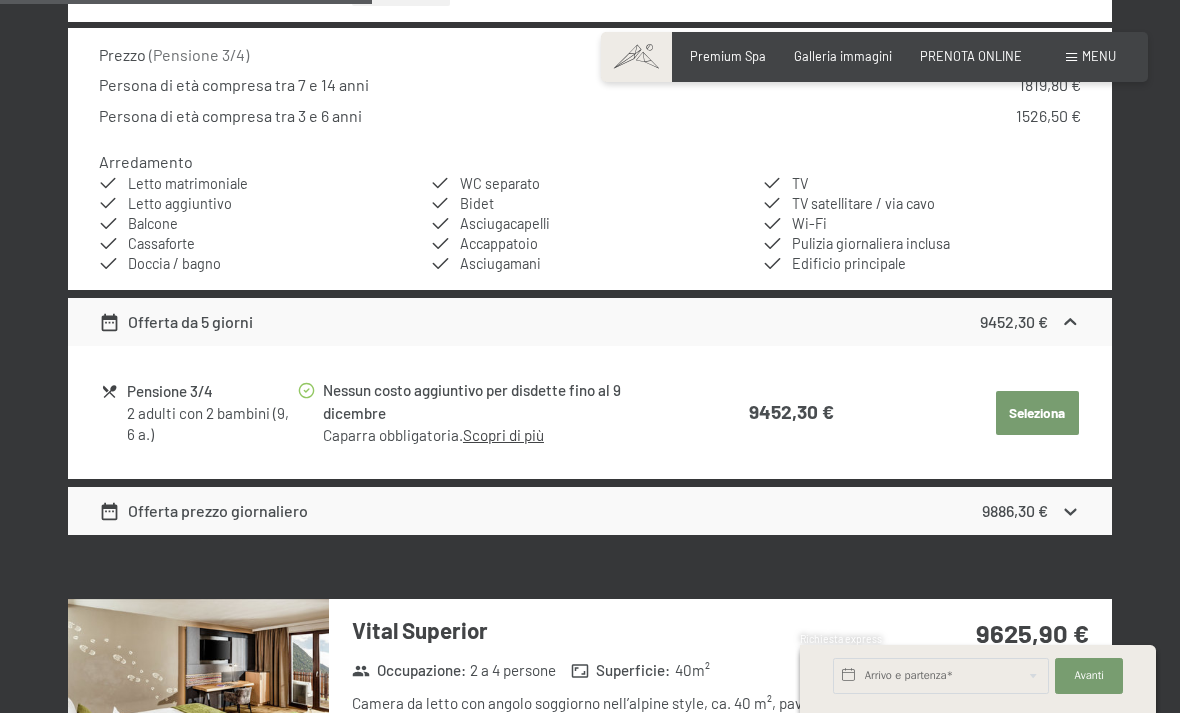 scroll, scrollTop: 898, scrollLeft: 0, axis: vertical 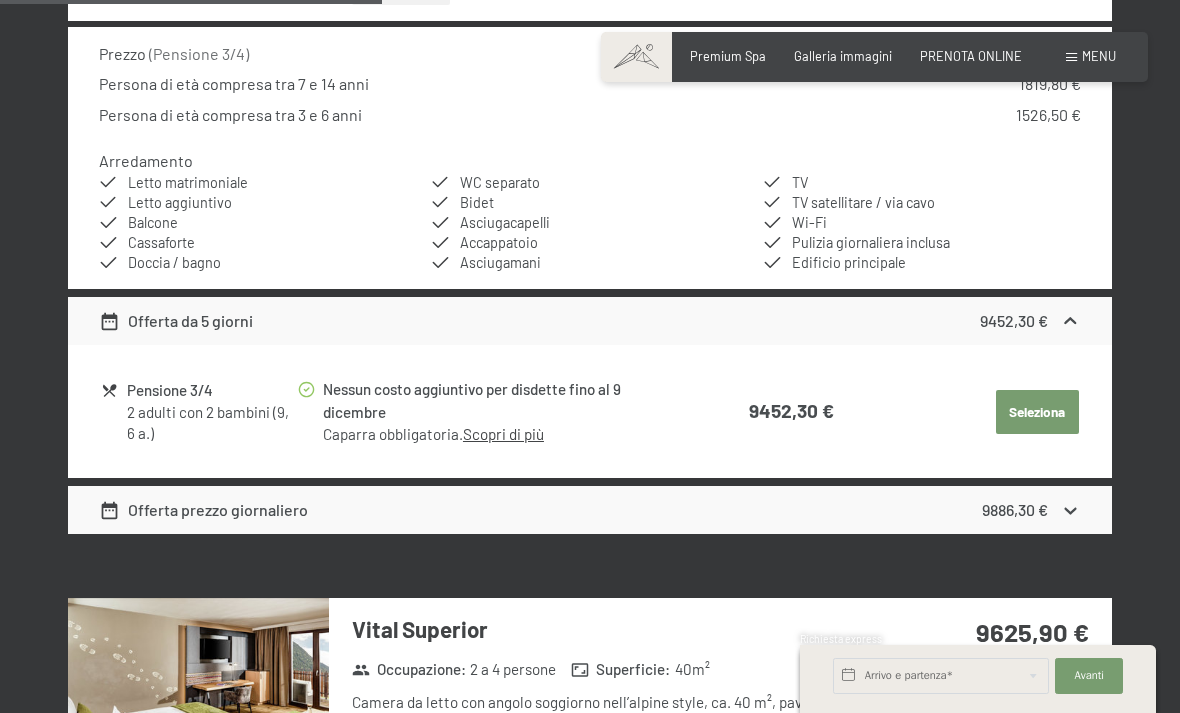 click 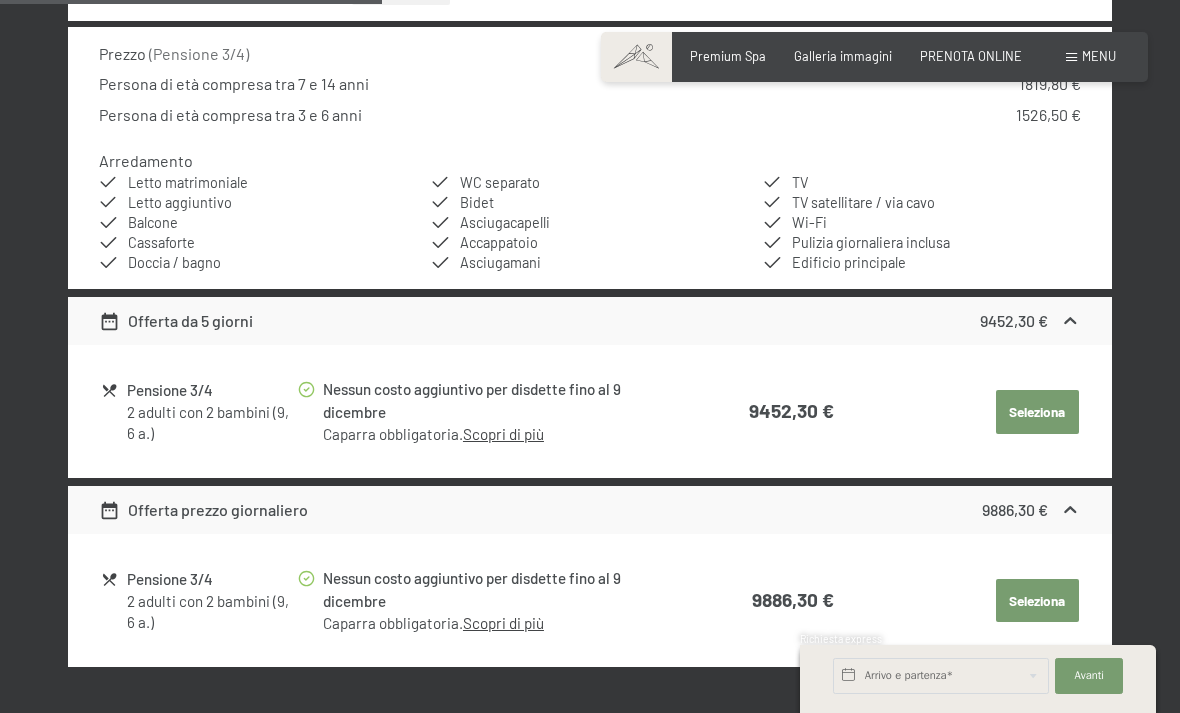 click on "9452,30 €" at bounding box center [1030, 321] 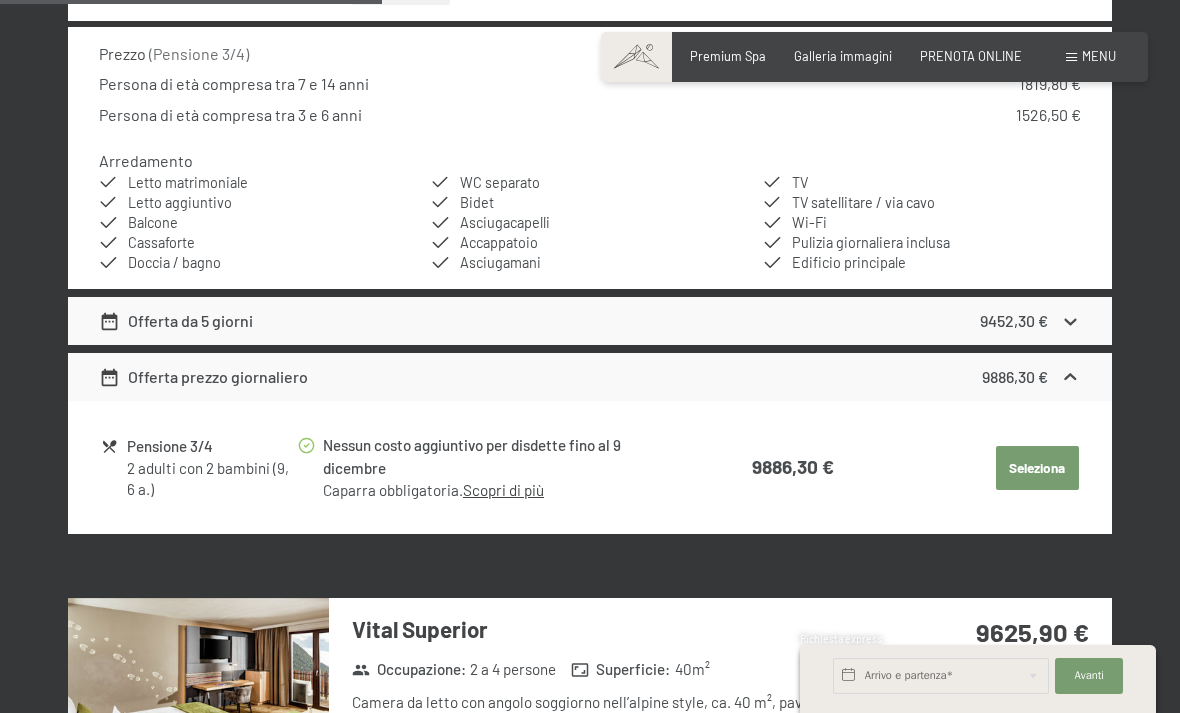 click 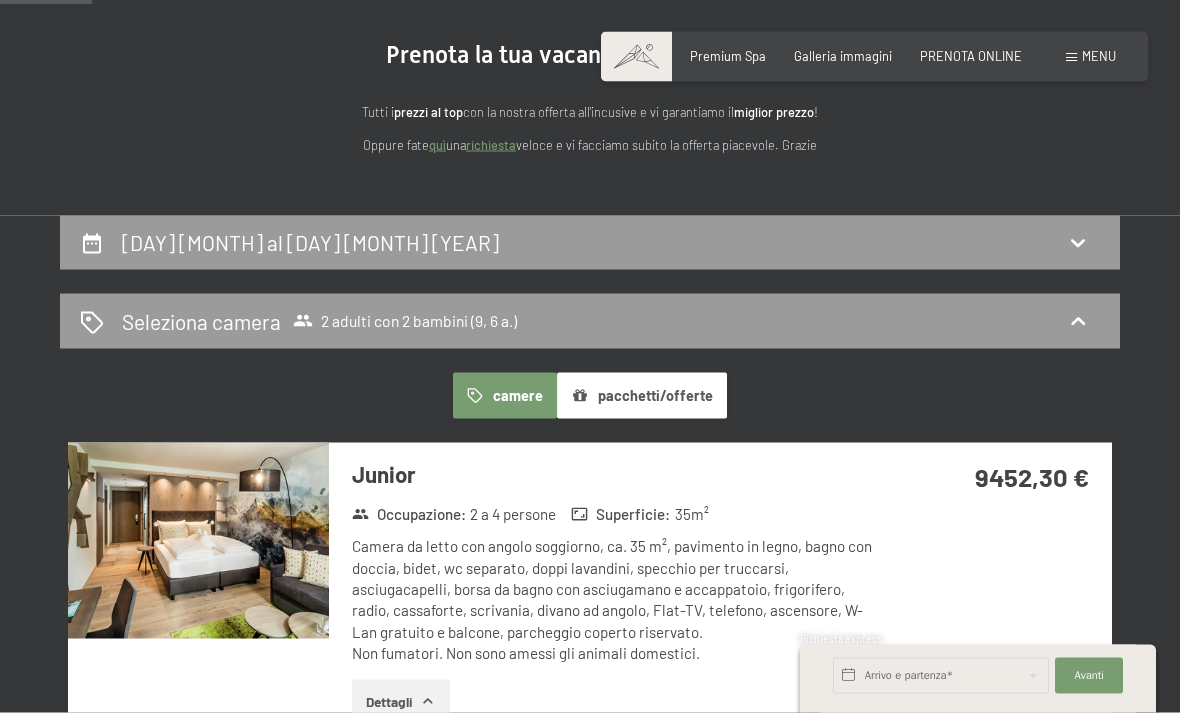scroll, scrollTop: 0, scrollLeft: 0, axis: both 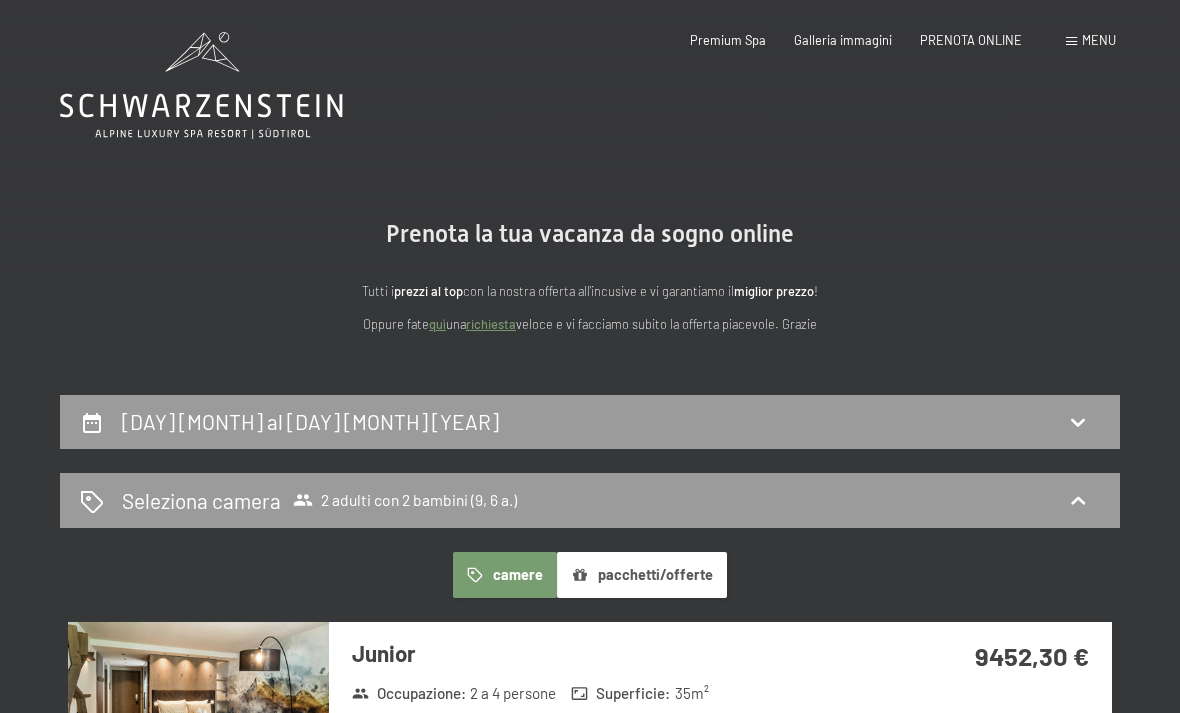 click on "28 dicembre al 4 gennaio 2026" at bounding box center [310, 421] 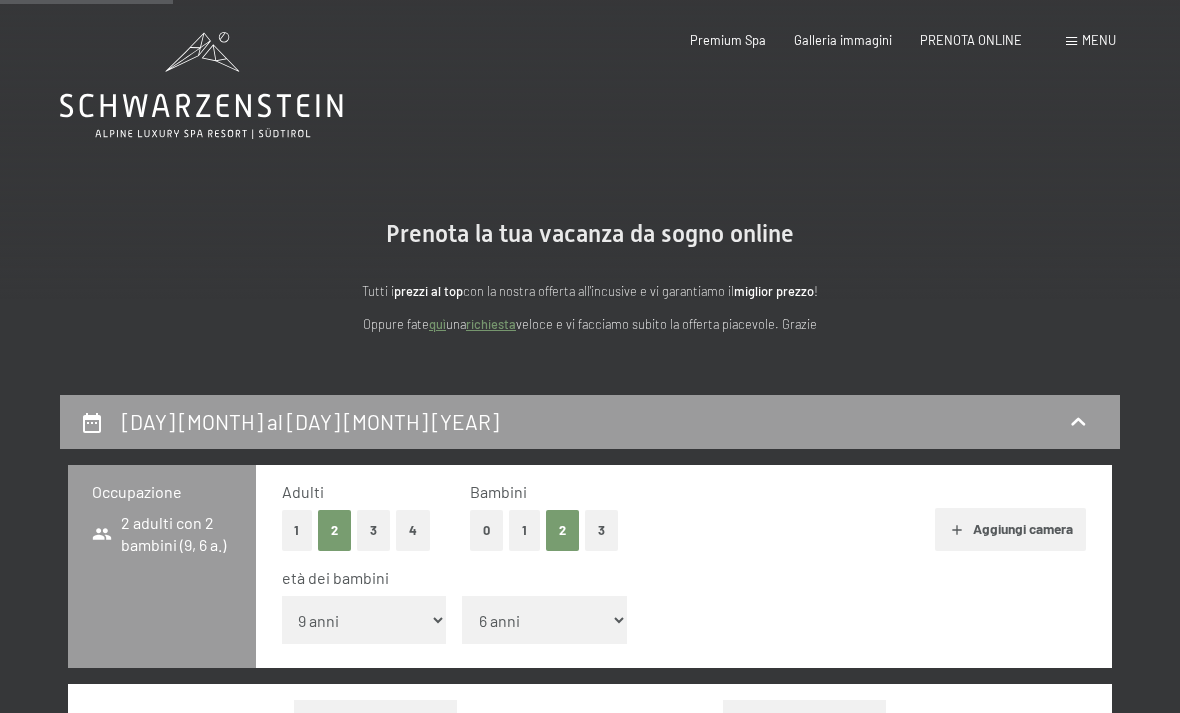 scroll, scrollTop: 393, scrollLeft: 0, axis: vertical 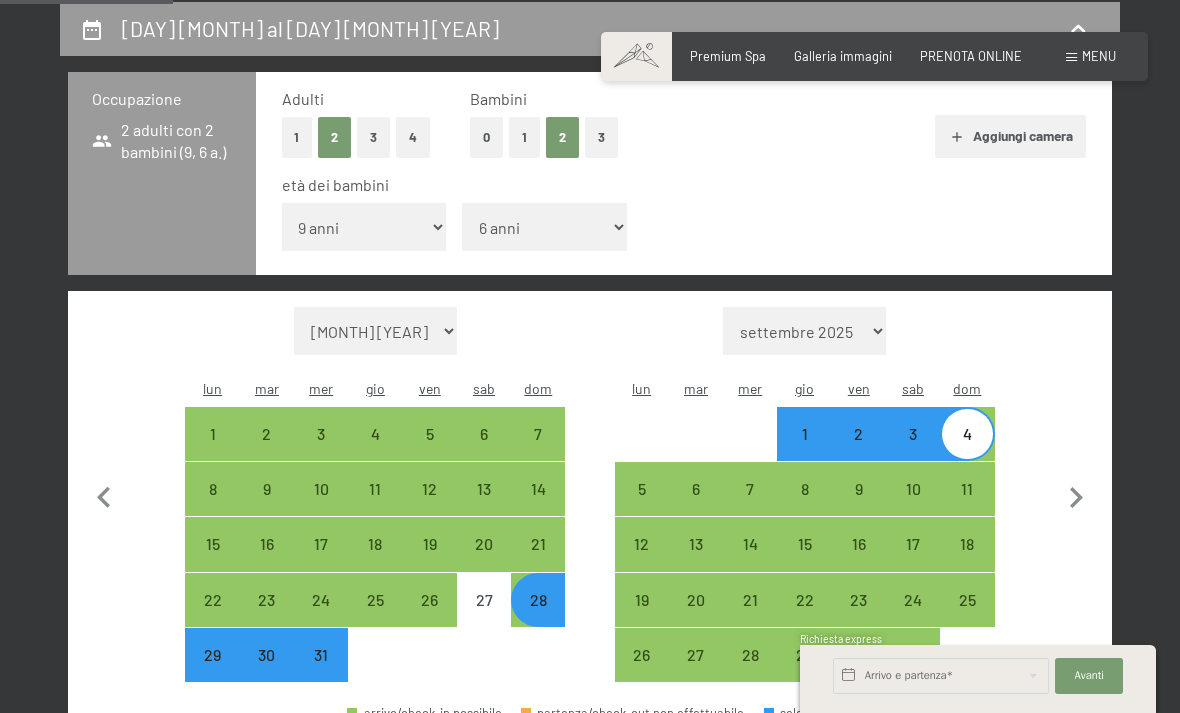 click on "5" at bounding box center (430, 451) 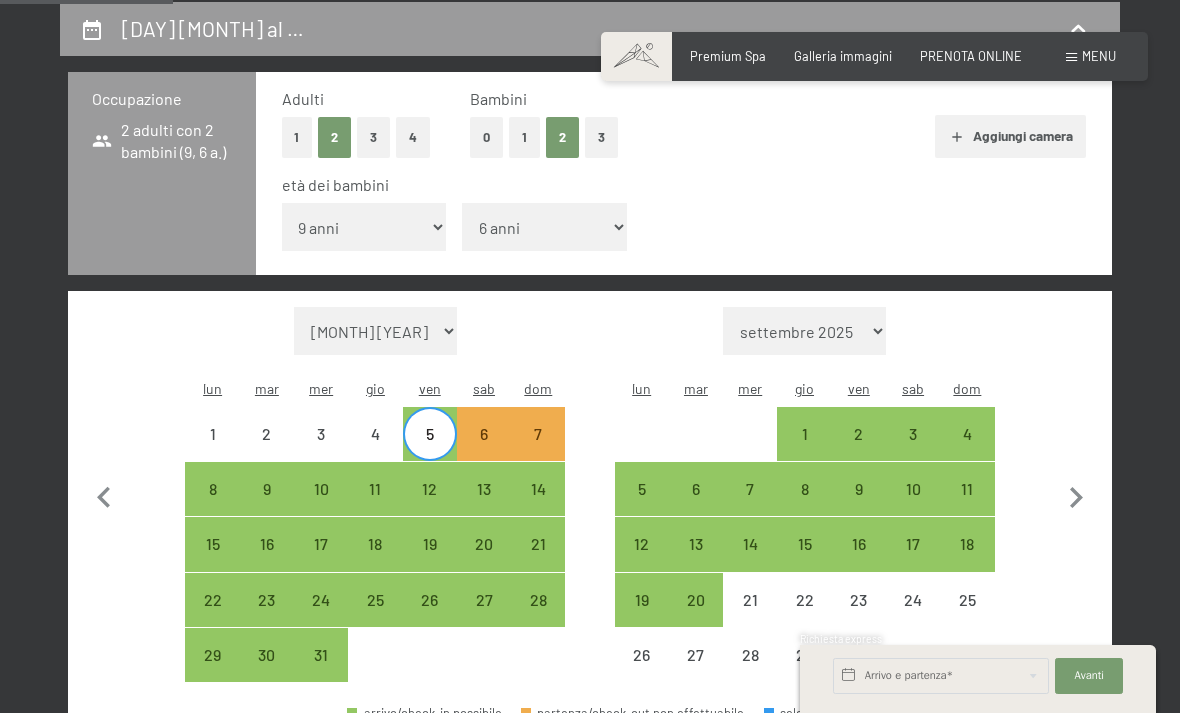 click on "8" at bounding box center (212, 506) 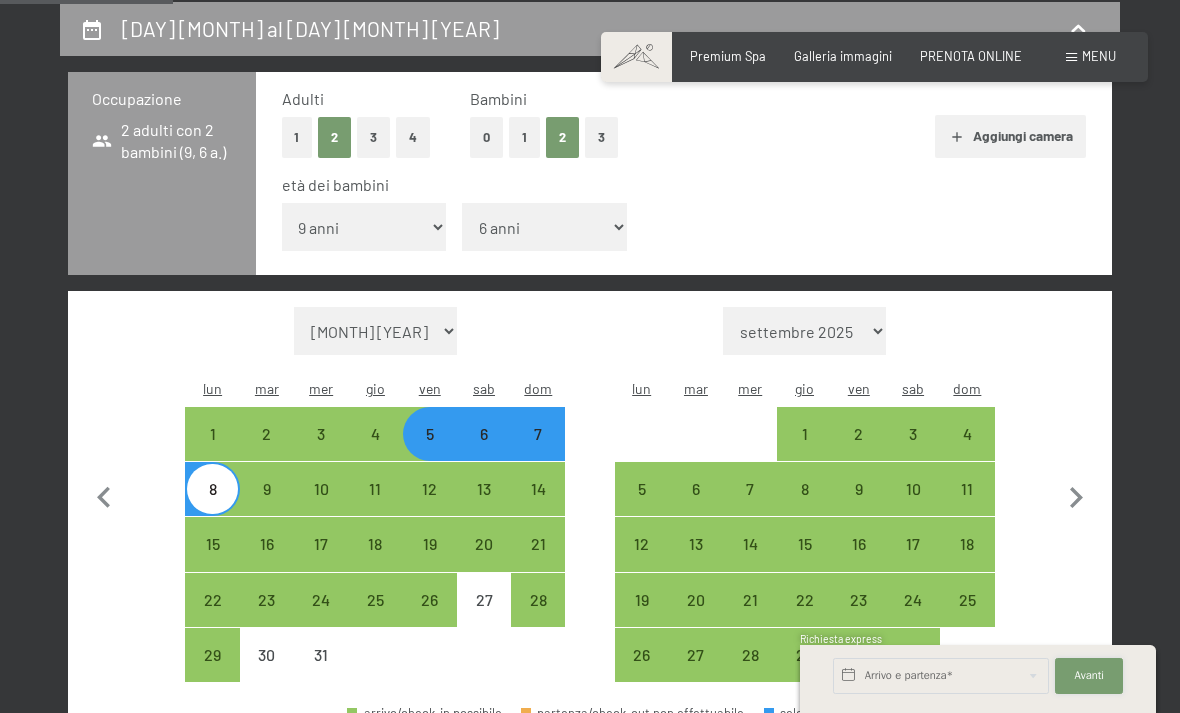 click on "Avanti" at bounding box center [1090, 676] 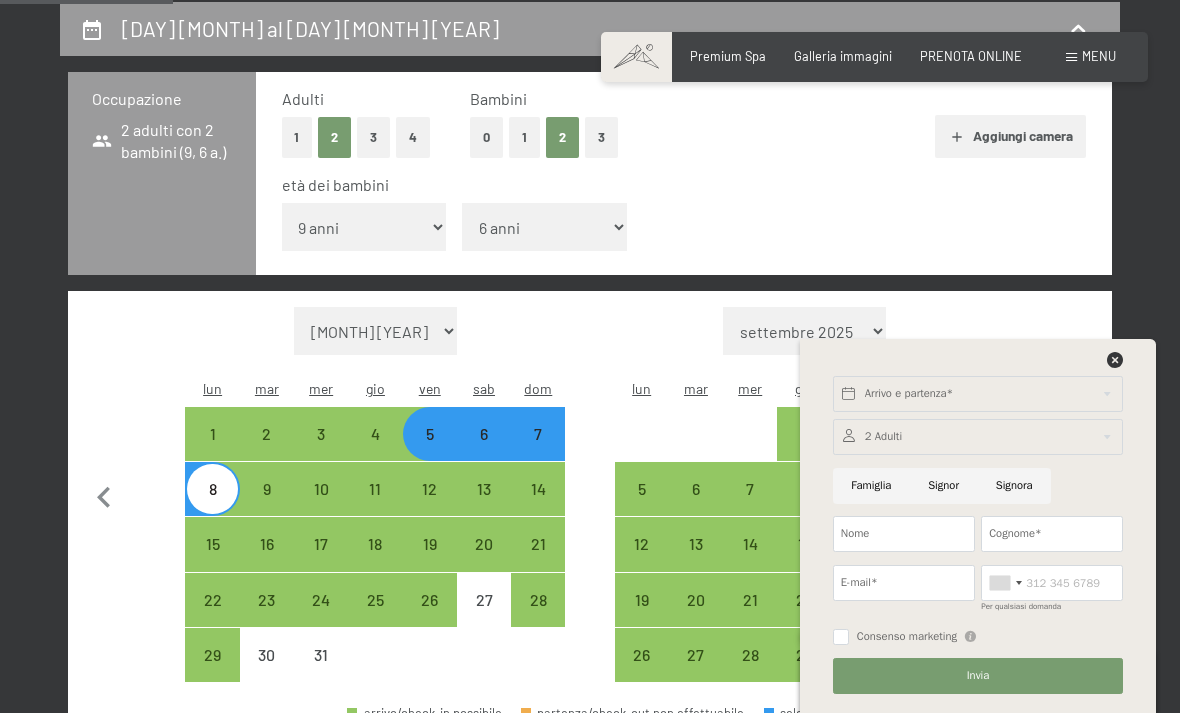 click on "5 dicembre al 8 dicembre 2025 Occupazione 2 adulti con 2 bambini (9, 6 a.) Adulti 1 2 3 4 Bambini 0 1 2 3   Aggiungi camera età dei bambini inferiore a 1 anno 1 anno 2 anni 3 anni 4 anni 5 anni 6 anni 7 anni 8 anni 9 anni 10 anni 11 anni 12 anni 13 anni 14 anni 15 anni 16 anni 17 anni inferiore a 1 anno 1 anno 2 anni 3 anni 4 anni 5 anni 6 anni 7 anni 8 anni 9 anni 10 anni 11 anni 12 anni 13 anni 14 anni 15 anni 16 anni 17 anni   Mese/anno agosto 2025 settembre 2025 ottobre 2025 novembre 2025 dicembre 2025 gennaio 2026 febbraio 2026 marzo 2026 aprile 2026 maggio 2026 giugno 2026 luglio 2026 agosto 2026 settembre 2026 ottobre 2026 novembre 2026 dicembre 2026 gennaio 2027 febbraio 2027 marzo 2027 aprile 2027 maggio 2027 giugno 2027 luglio 2027 agosto 2027 lun mar mer gio ven sab dom 1 2 3 4 5 6 7 8 9 10 11 12 13 14 15 16 17 18 19 20 21 22 23 24 25 26 27 28 29 30 31 Mese/anno settembre 2025 ottobre 2025 novembre 2025 dicembre 2025 gennaio 2026 febbraio 2026 marzo 2026 aprile 2026 maggio 2026 giugno 2026 lun 1" at bounding box center [590, 515] 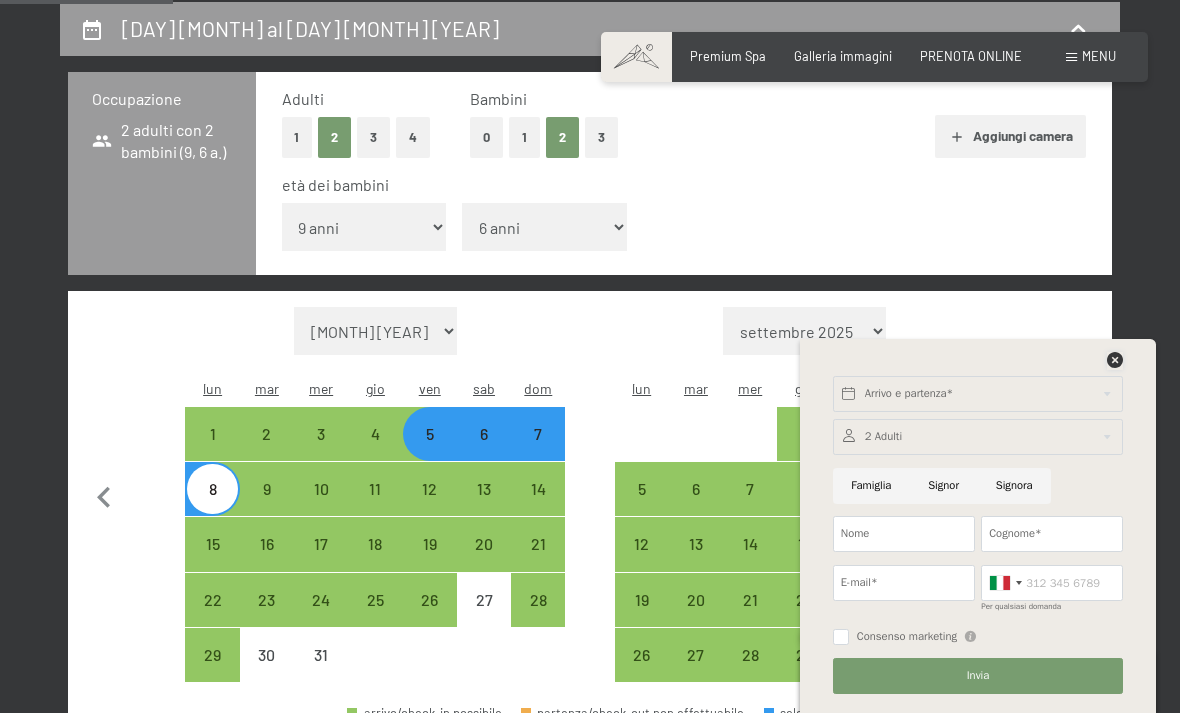 click at bounding box center [1115, 360] 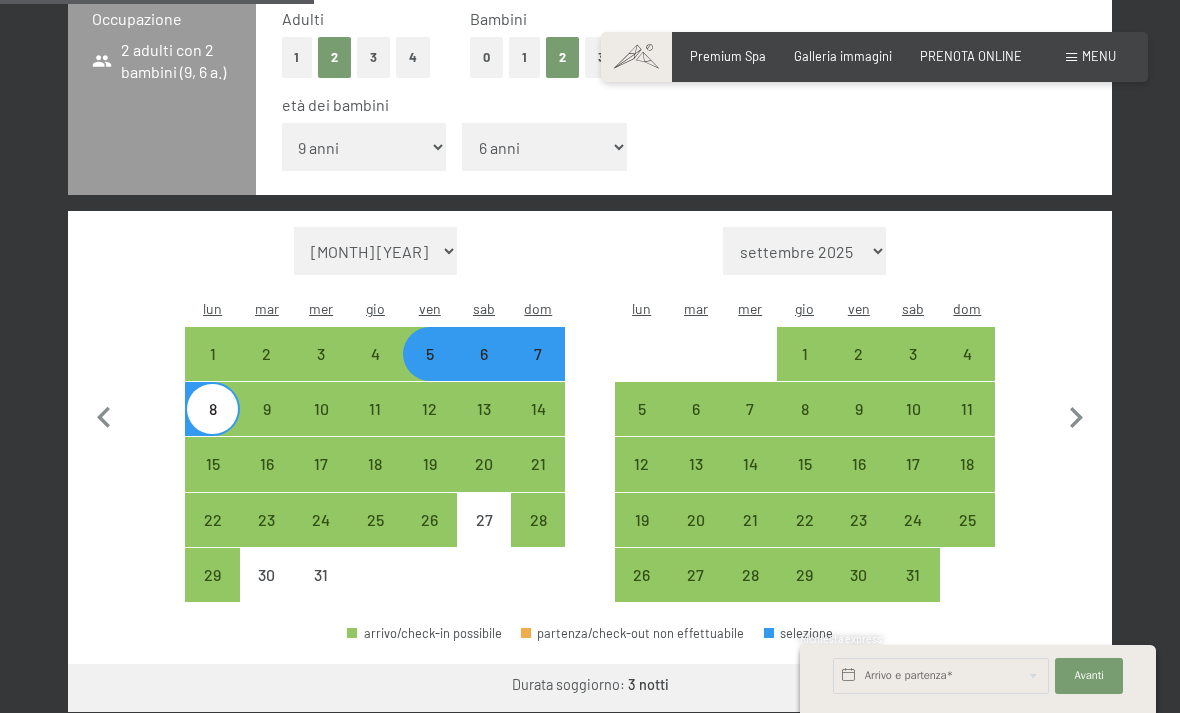 scroll, scrollTop: 477, scrollLeft: 0, axis: vertical 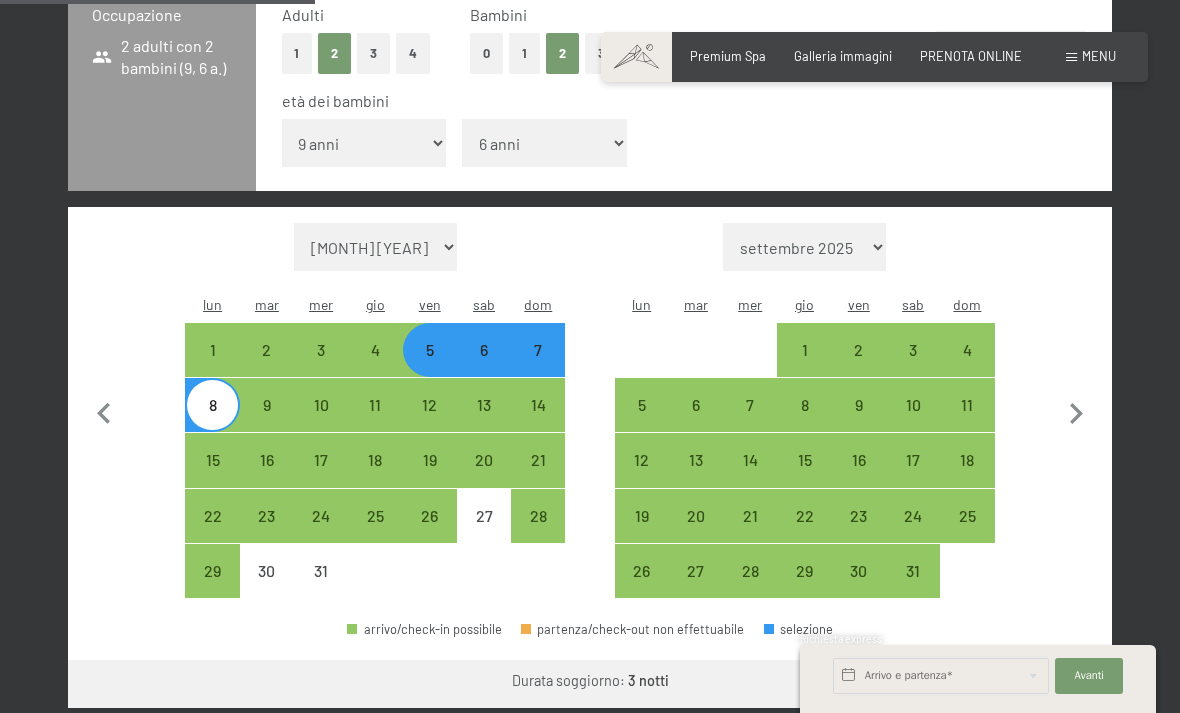 click on "Vai a «Camera»" at bounding box center (1035, 684) 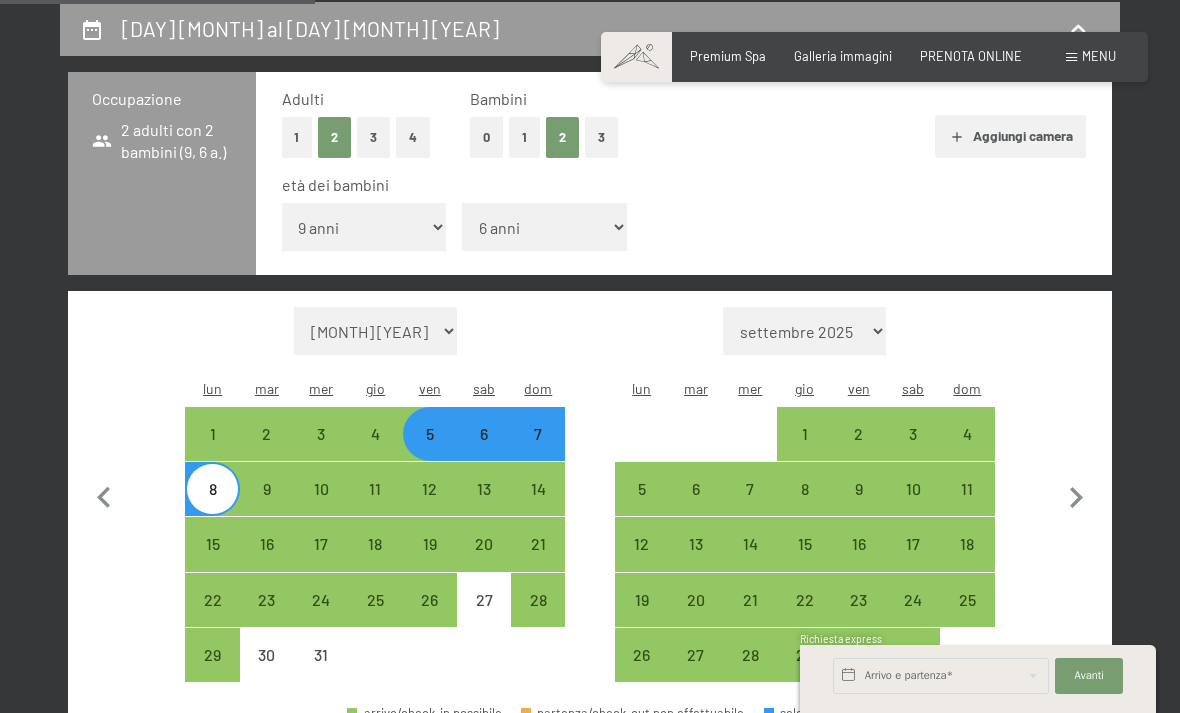 select on "2025-12-01" 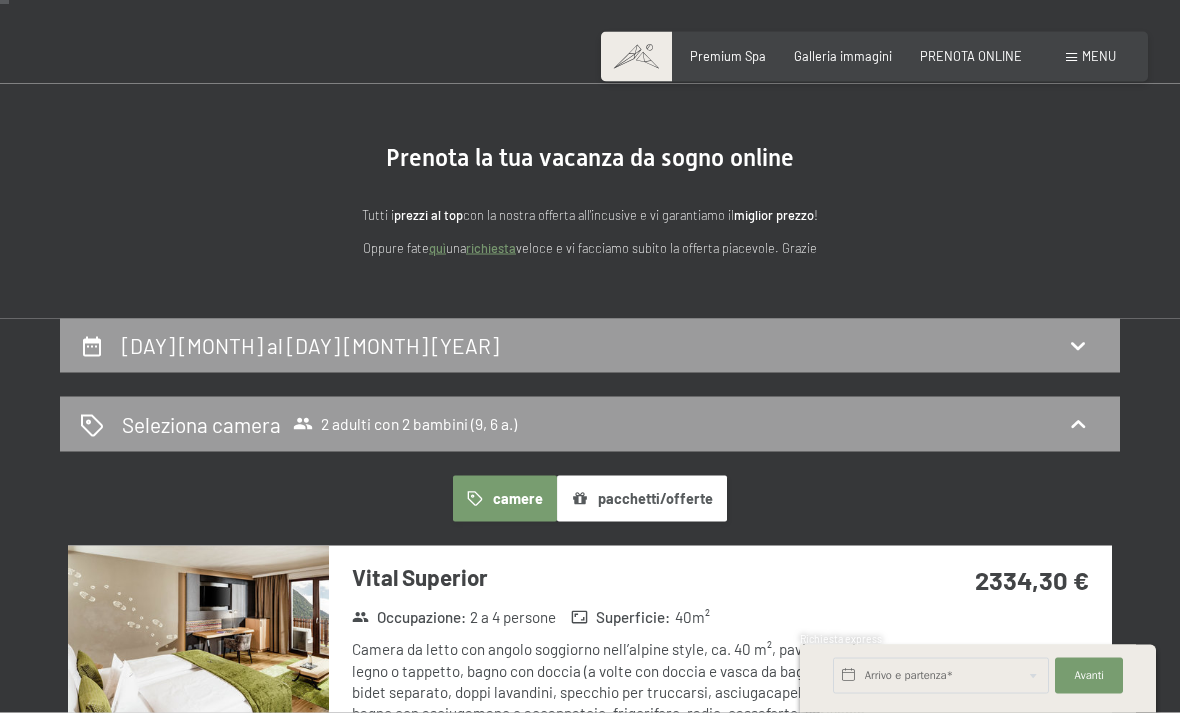 scroll, scrollTop: 0, scrollLeft: 0, axis: both 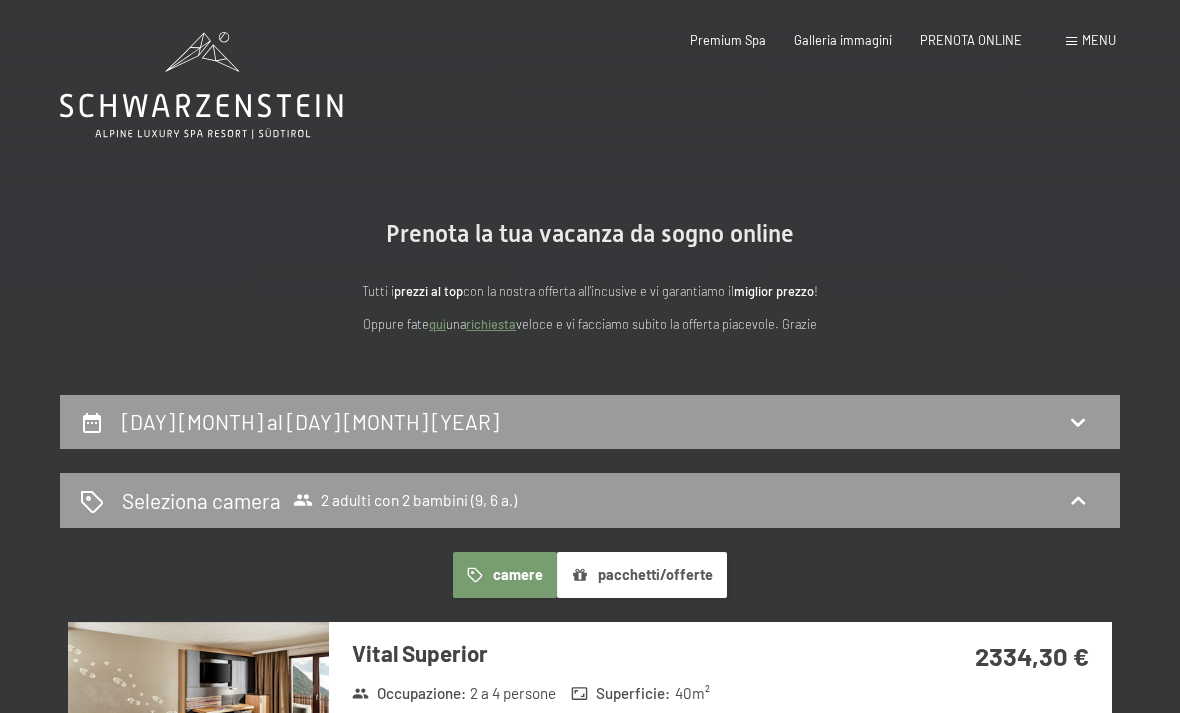 click 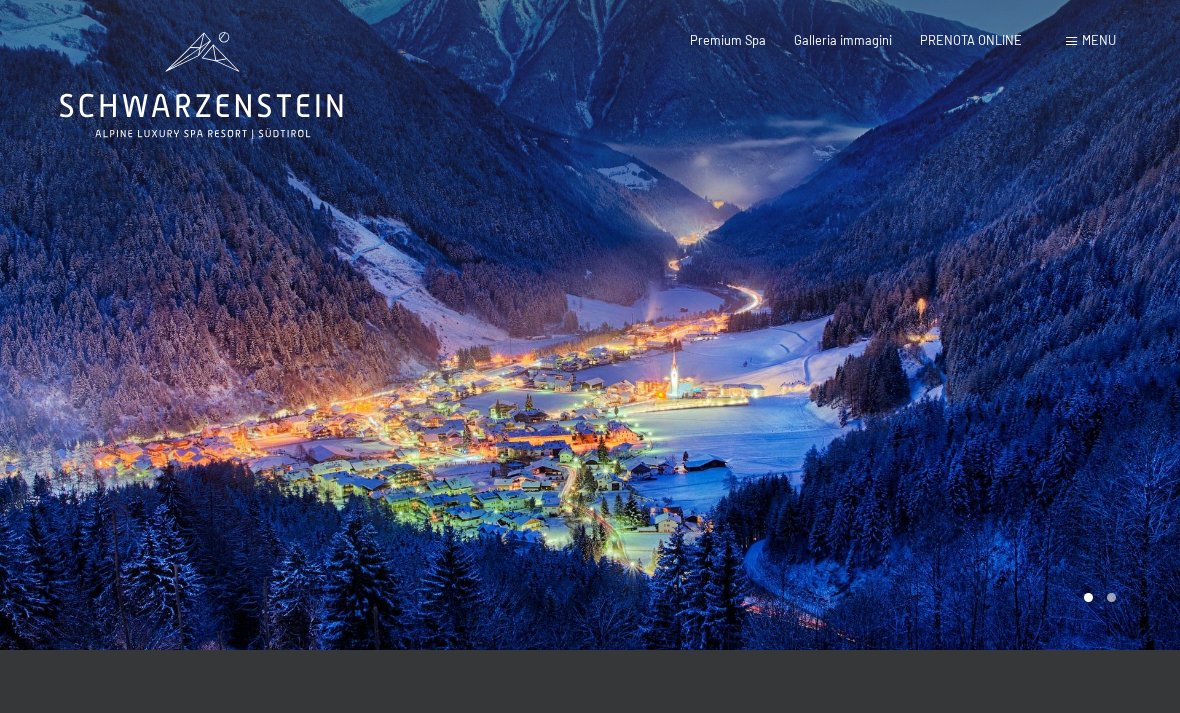scroll, scrollTop: 0, scrollLeft: 0, axis: both 